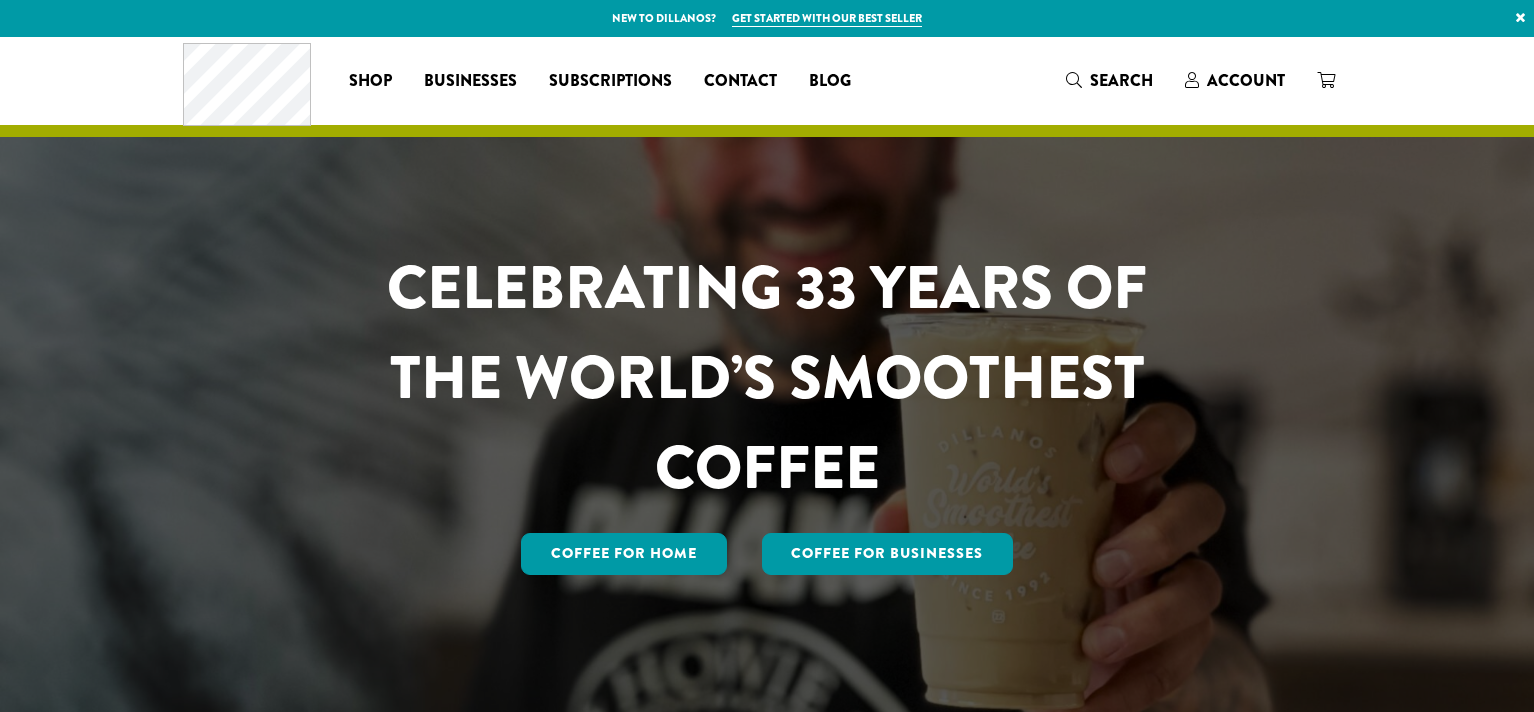 scroll, scrollTop: 0, scrollLeft: 0, axis: both 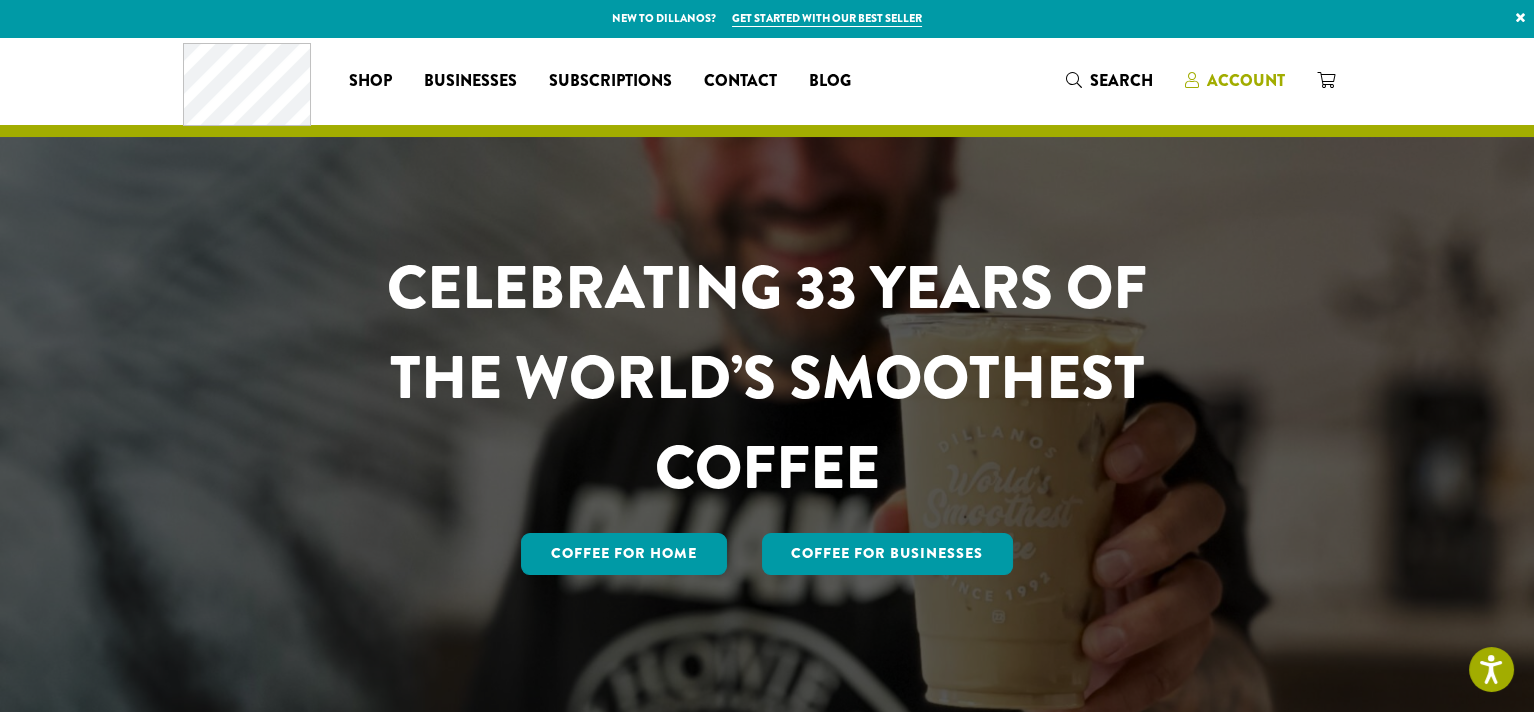 click on "Account" at bounding box center (1246, 80) 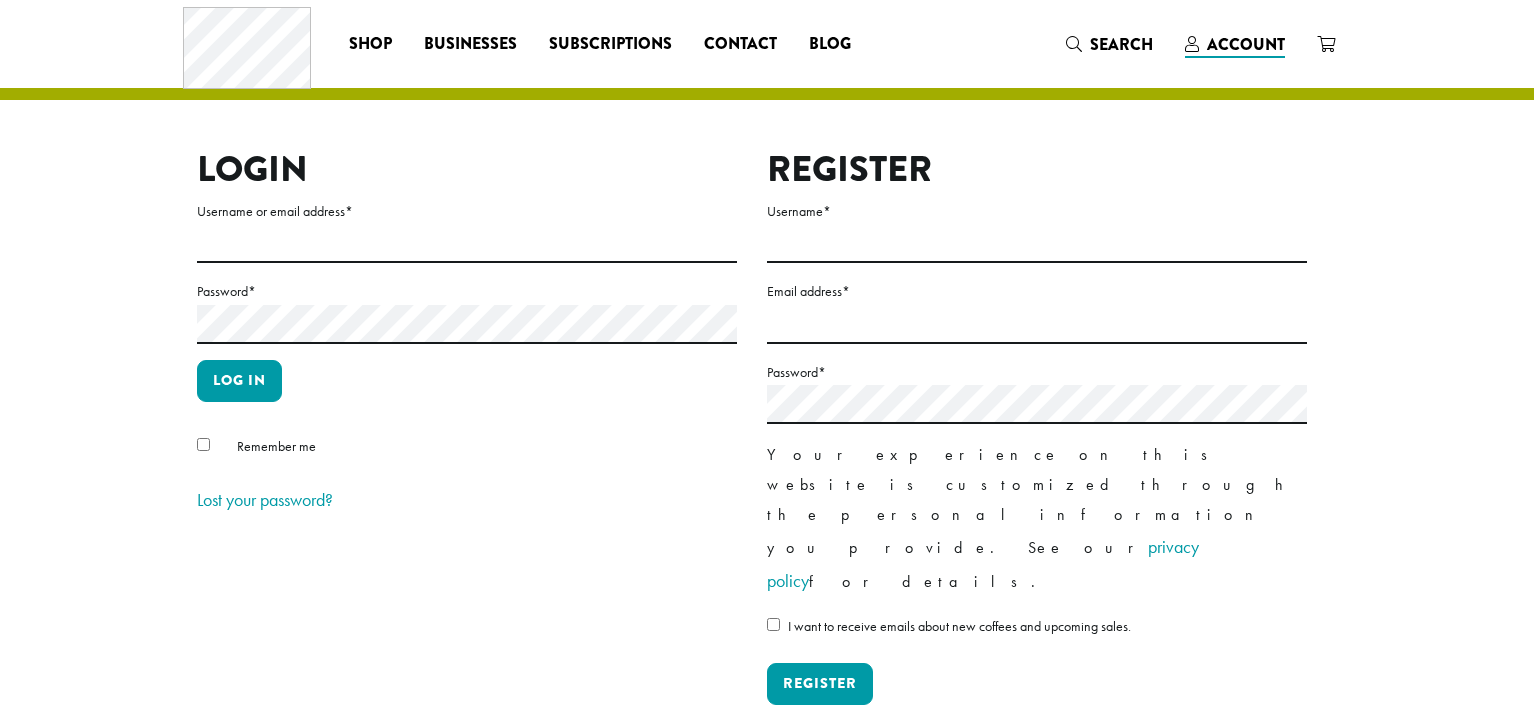 scroll, scrollTop: 0, scrollLeft: 0, axis: both 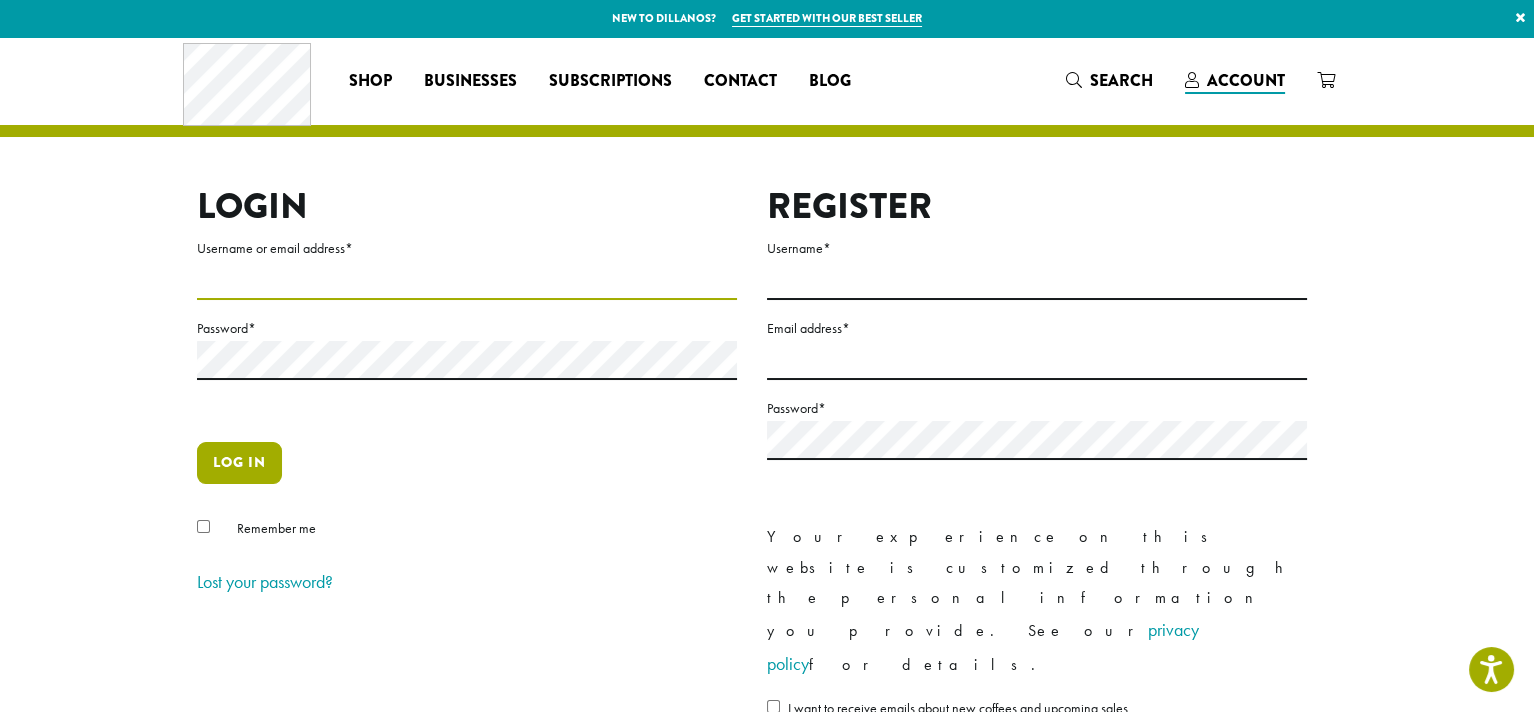 type on "**********" 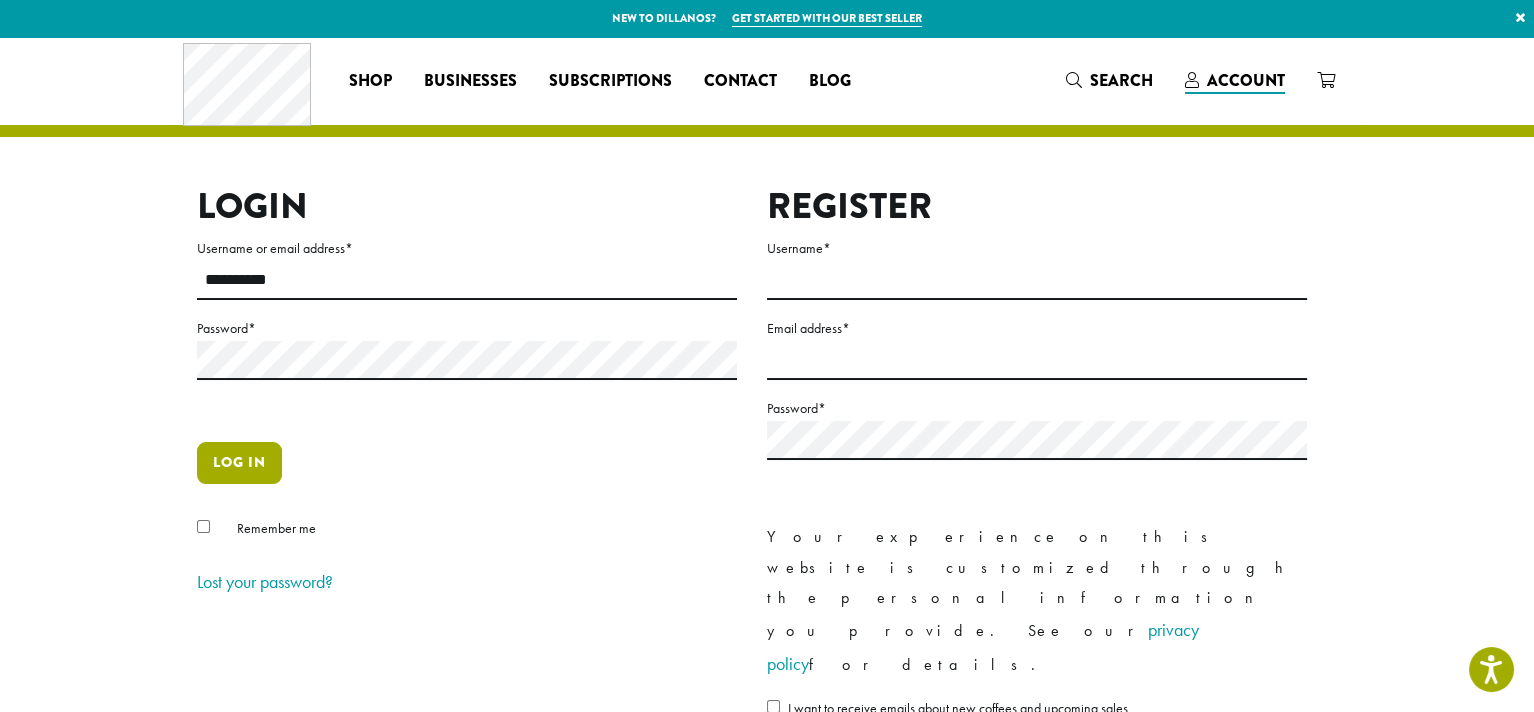 click on "Log in" at bounding box center [239, 463] 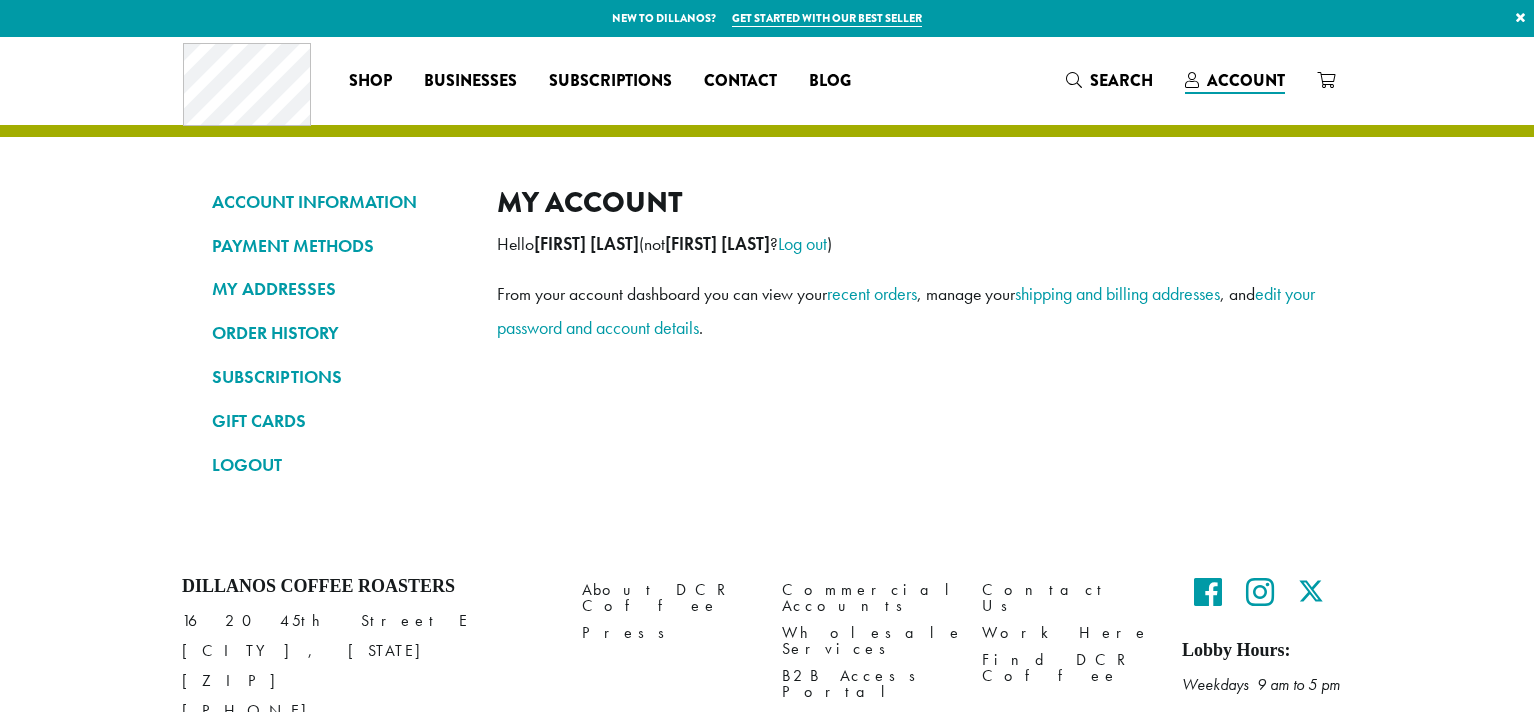 scroll, scrollTop: 0, scrollLeft: 0, axis: both 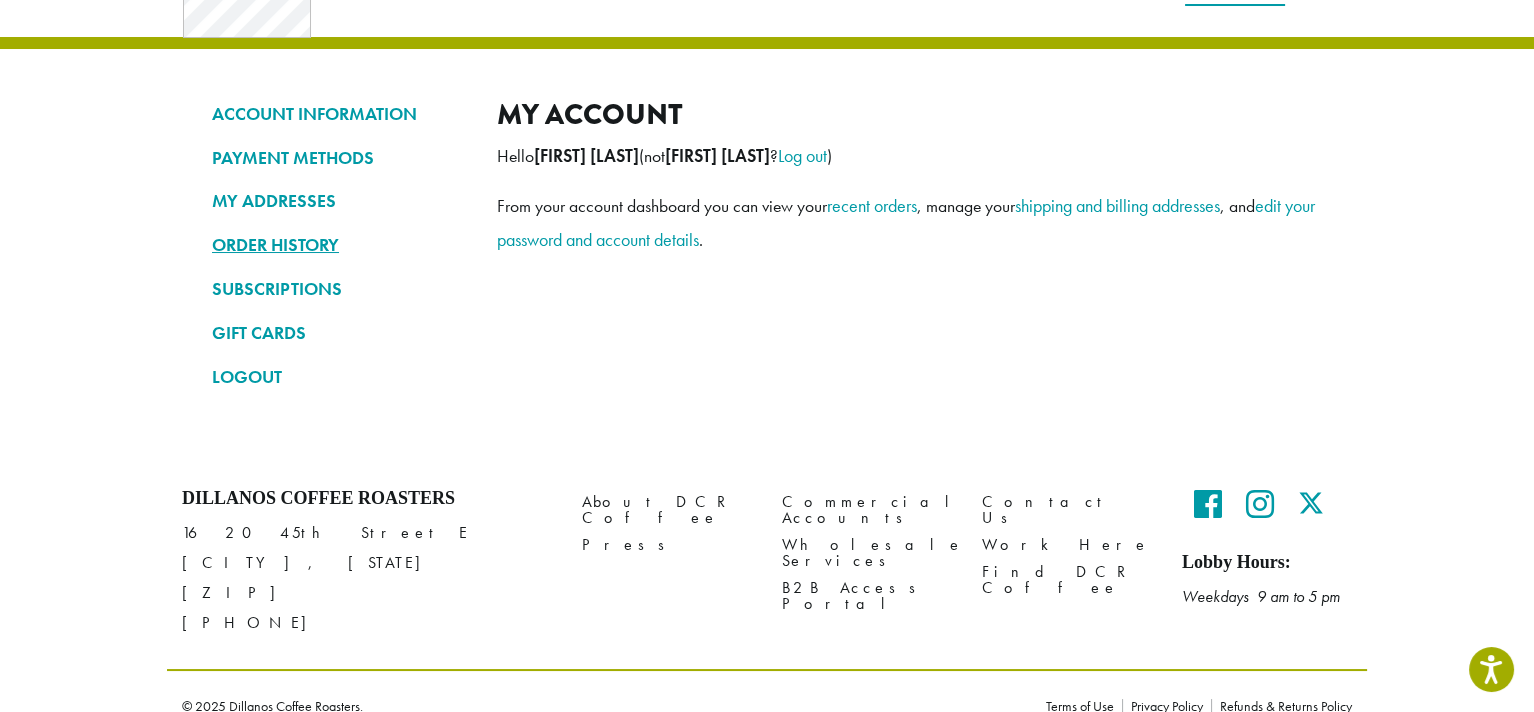 click on "ORDER HISTORY" at bounding box center [339, 245] 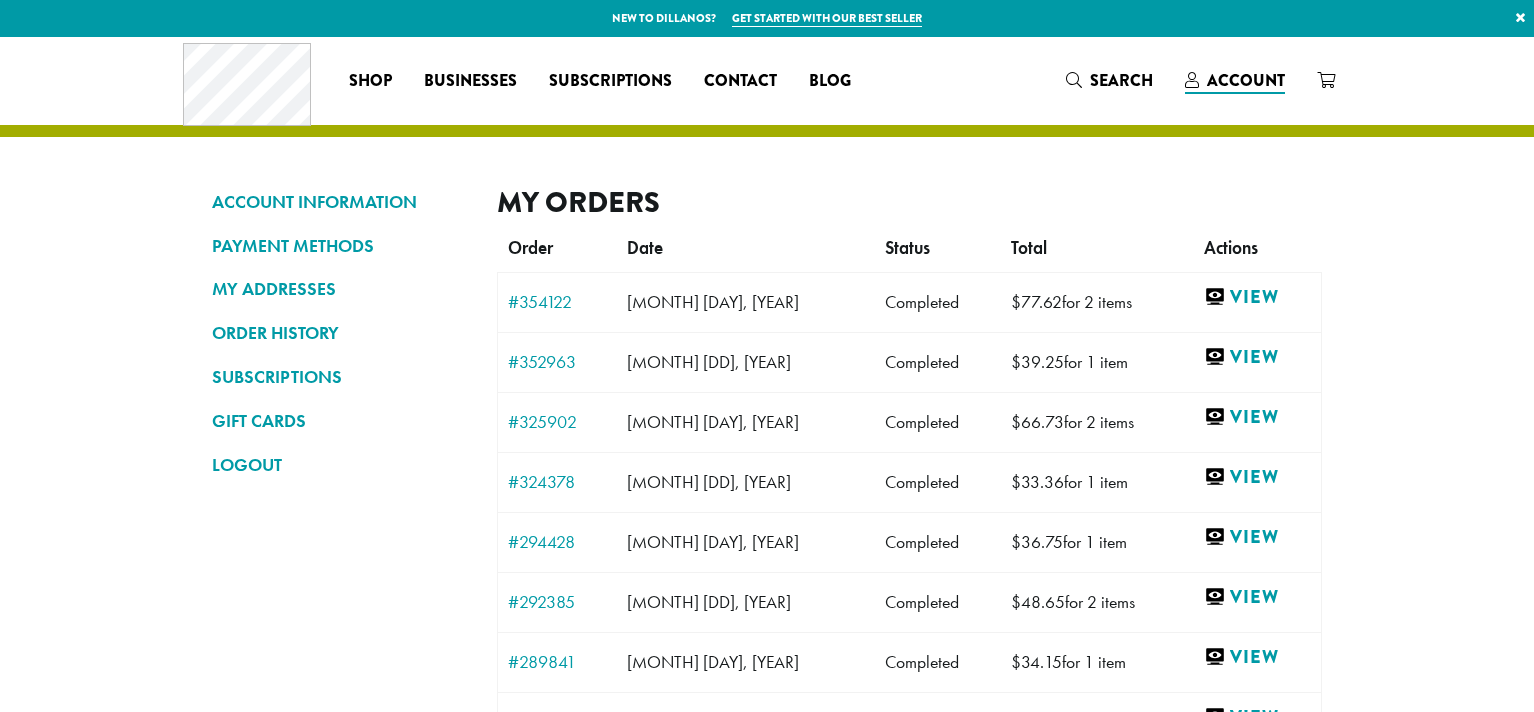 scroll, scrollTop: 0, scrollLeft: 0, axis: both 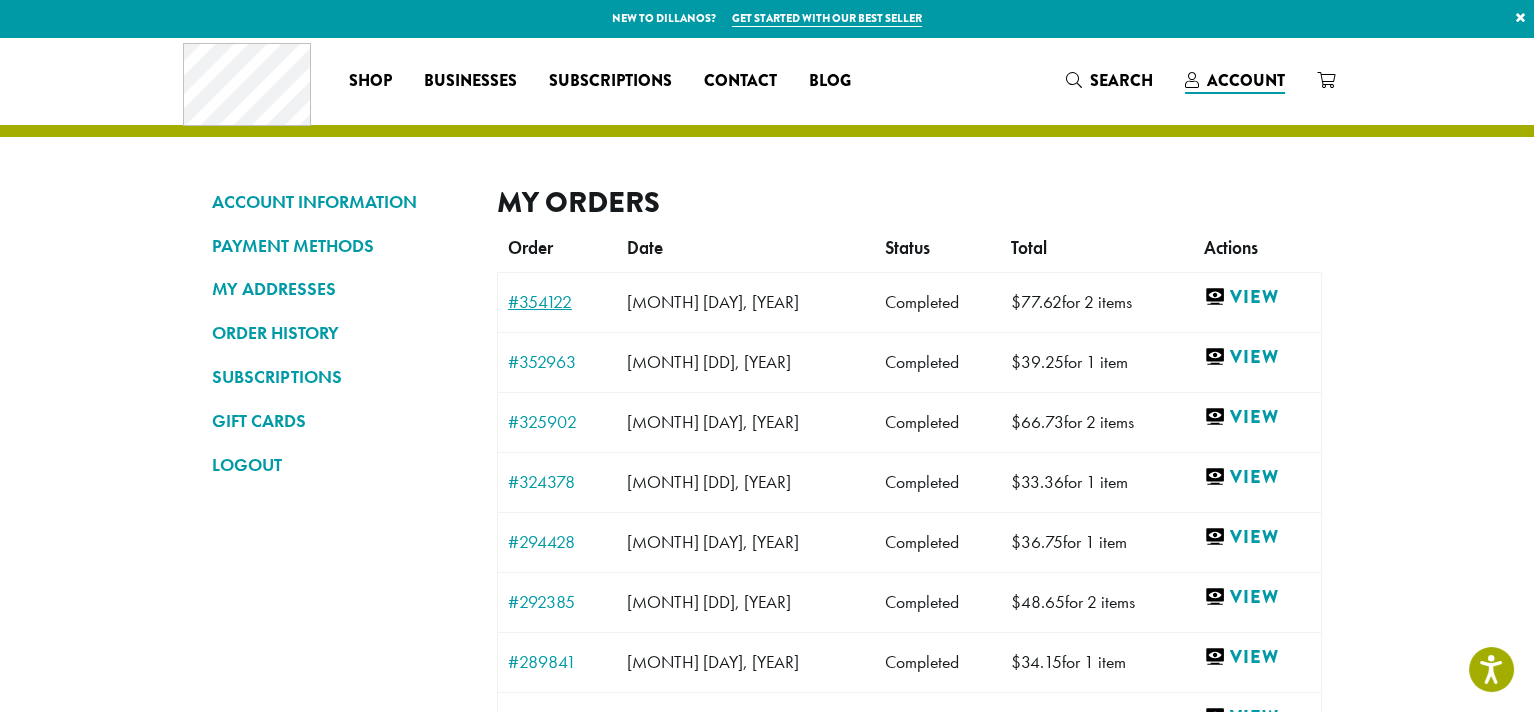 click on "#354122" at bounding box center [557, 302] 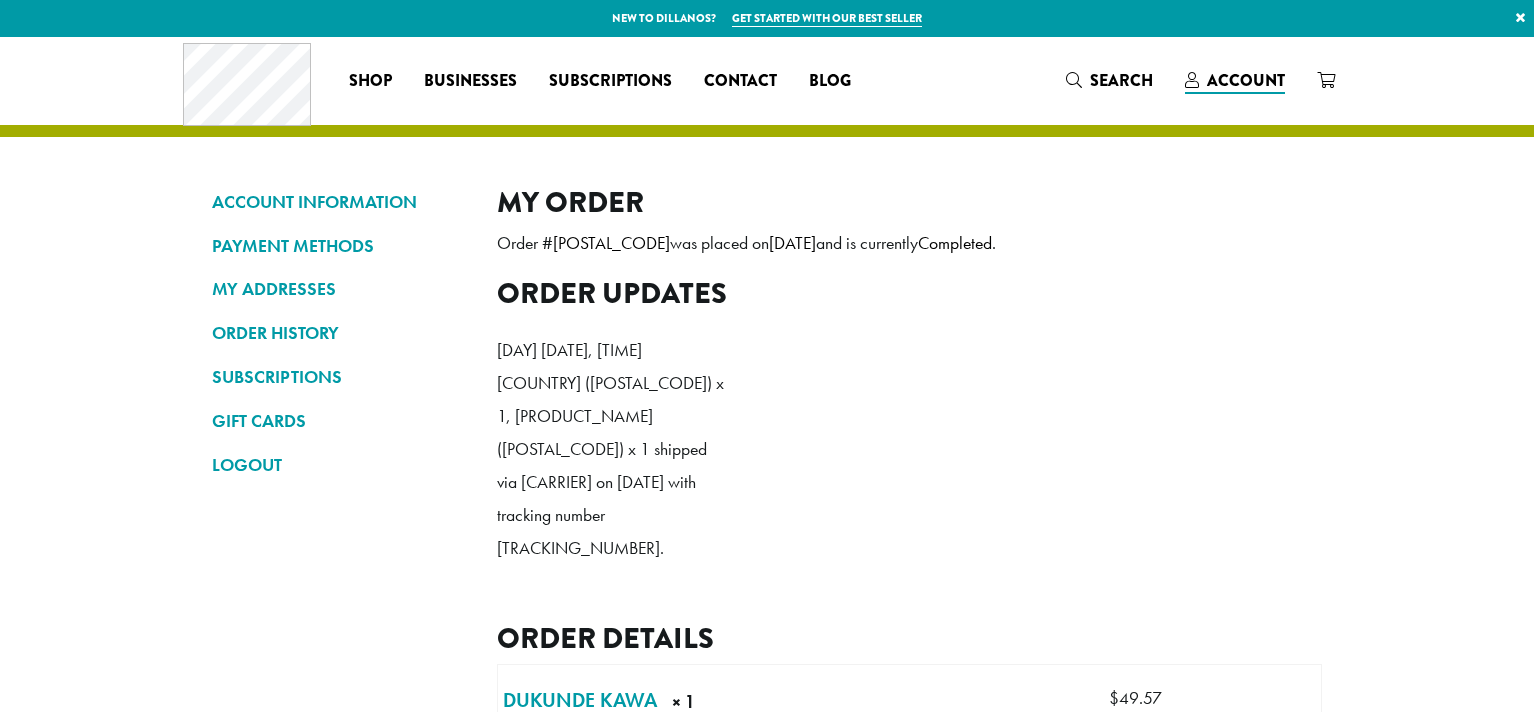 scroll, scrollTop: 0, scrollLeft: 0, axis: both 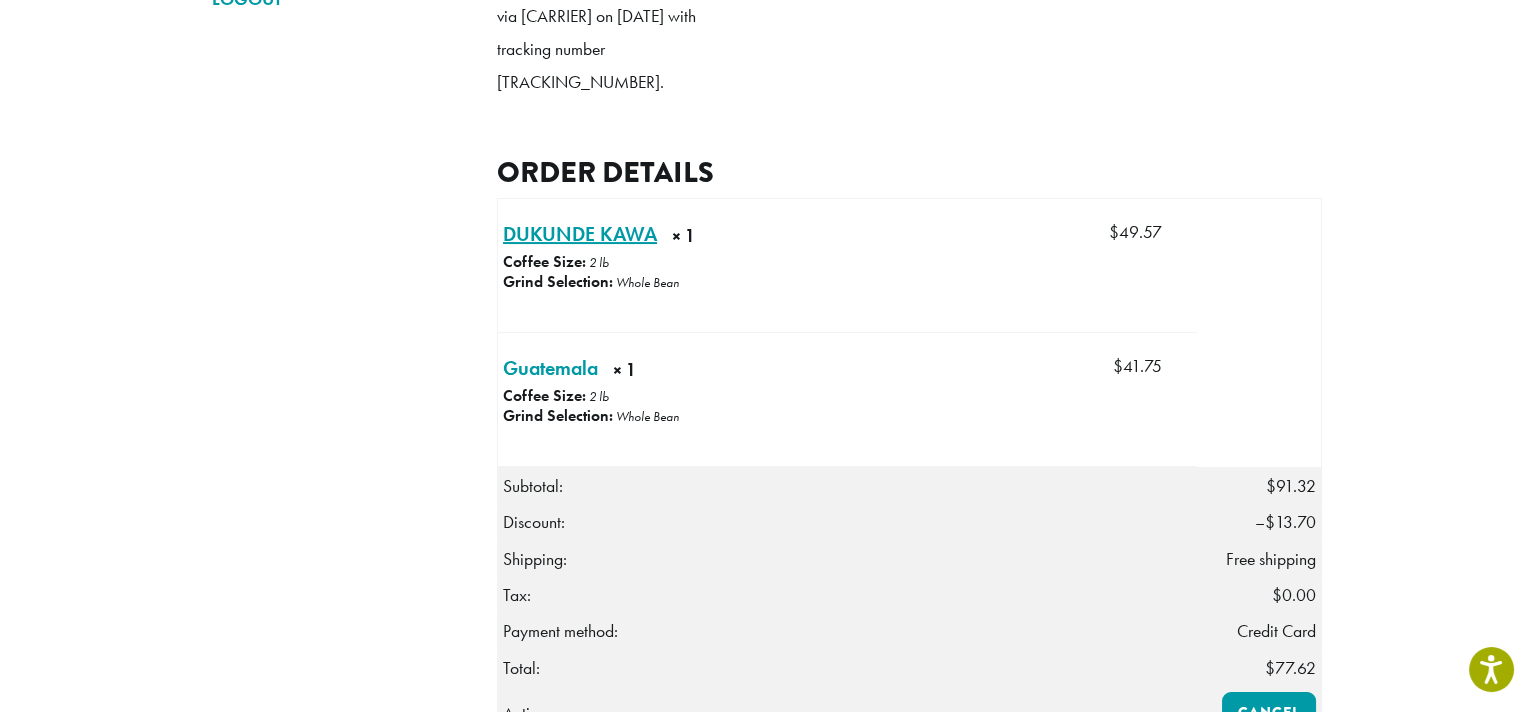 click on "DUKUNDE KAWA  × 1" at bounding box center (580, 234) 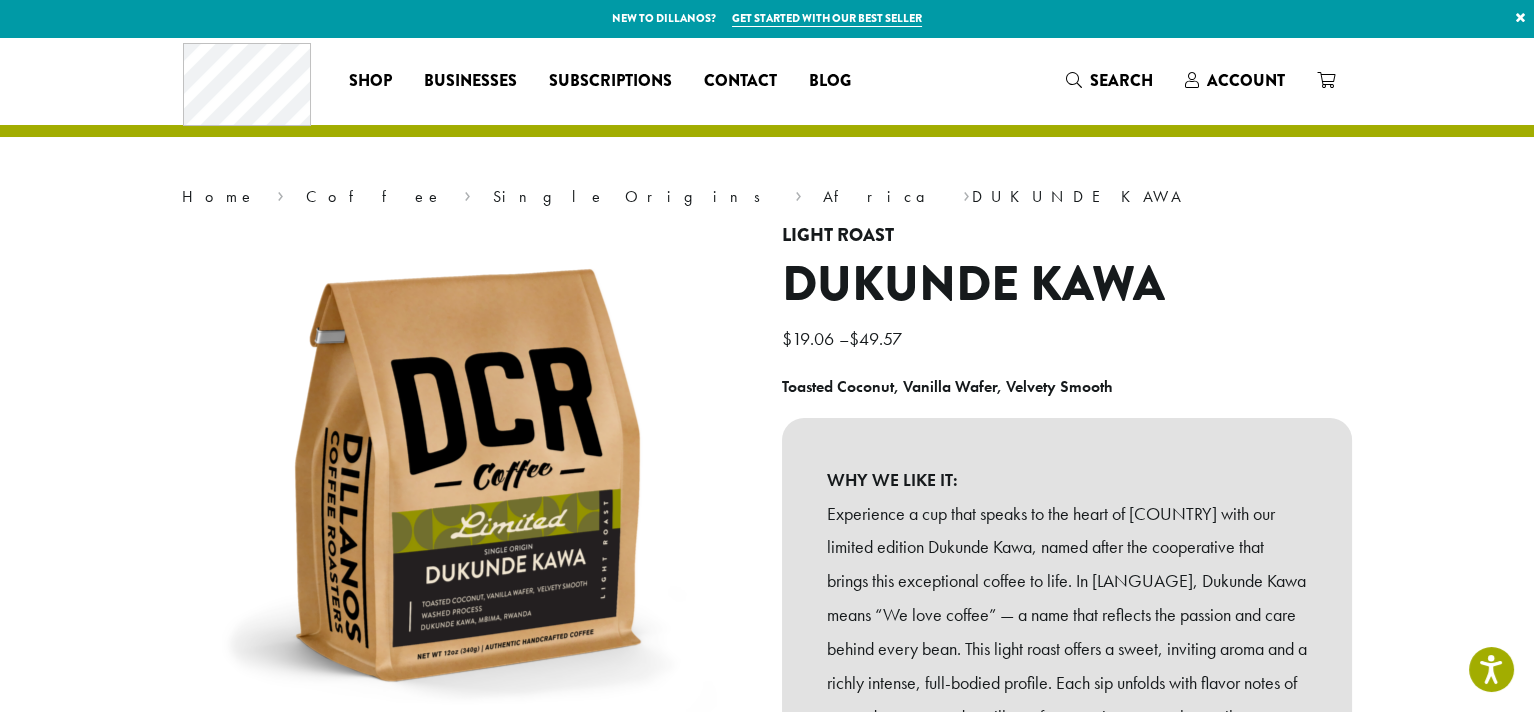 scroll, scrollTop: 392, scrollLeft: 0, axis: vertical 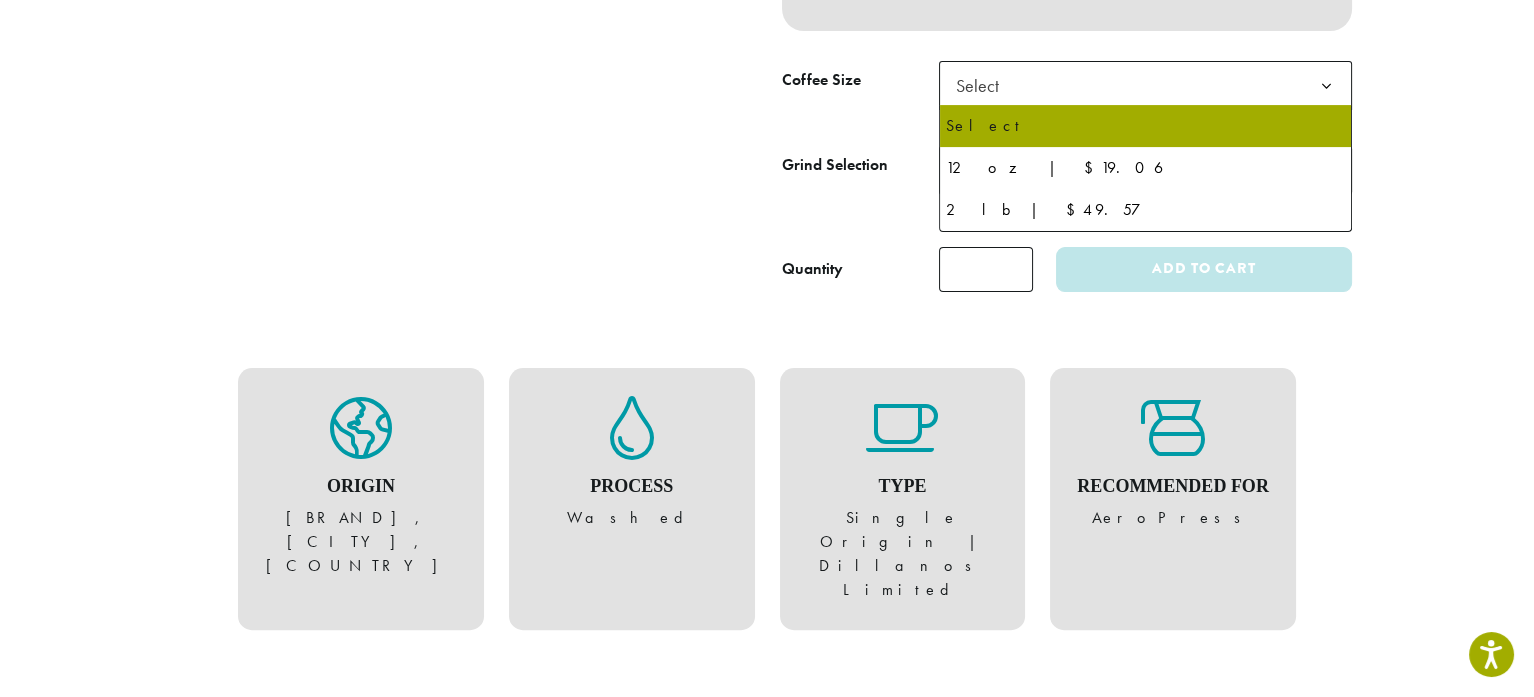 click on "Select" 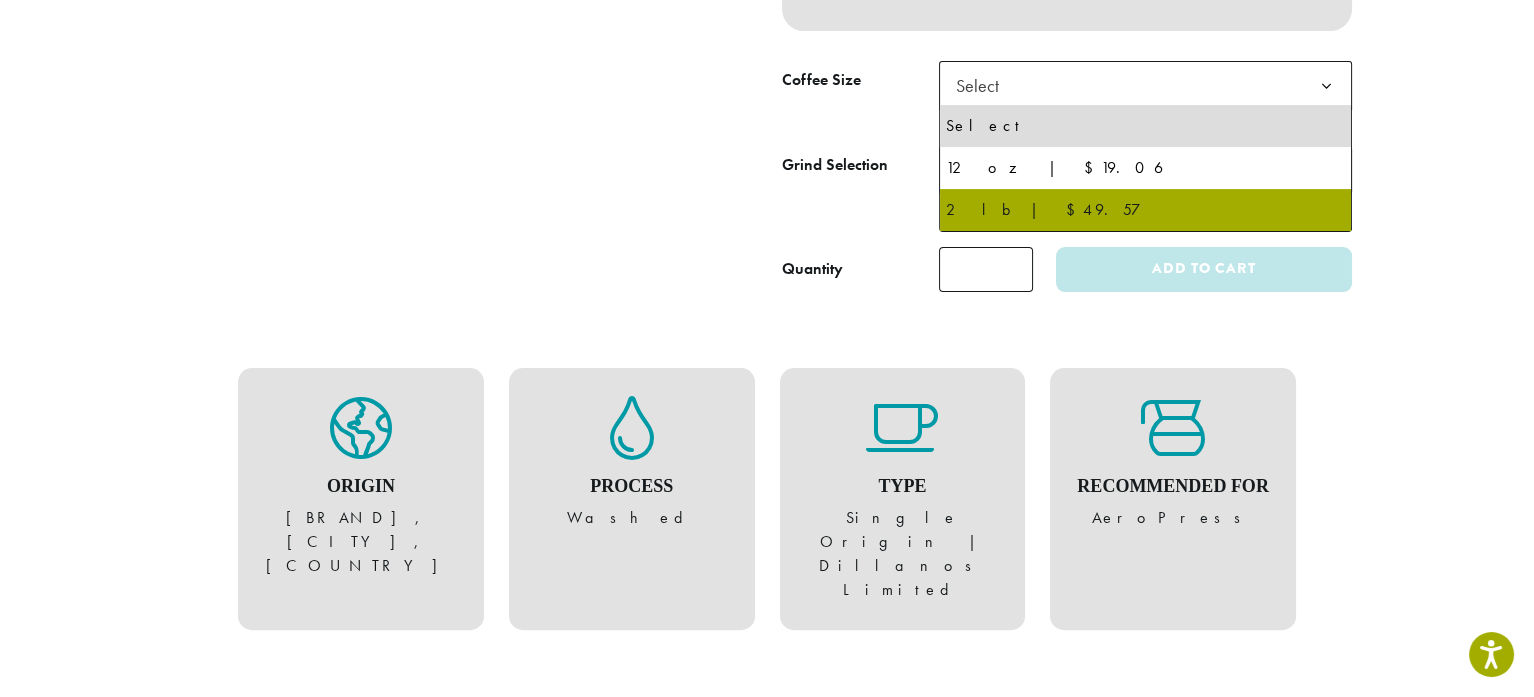 select on "**********" 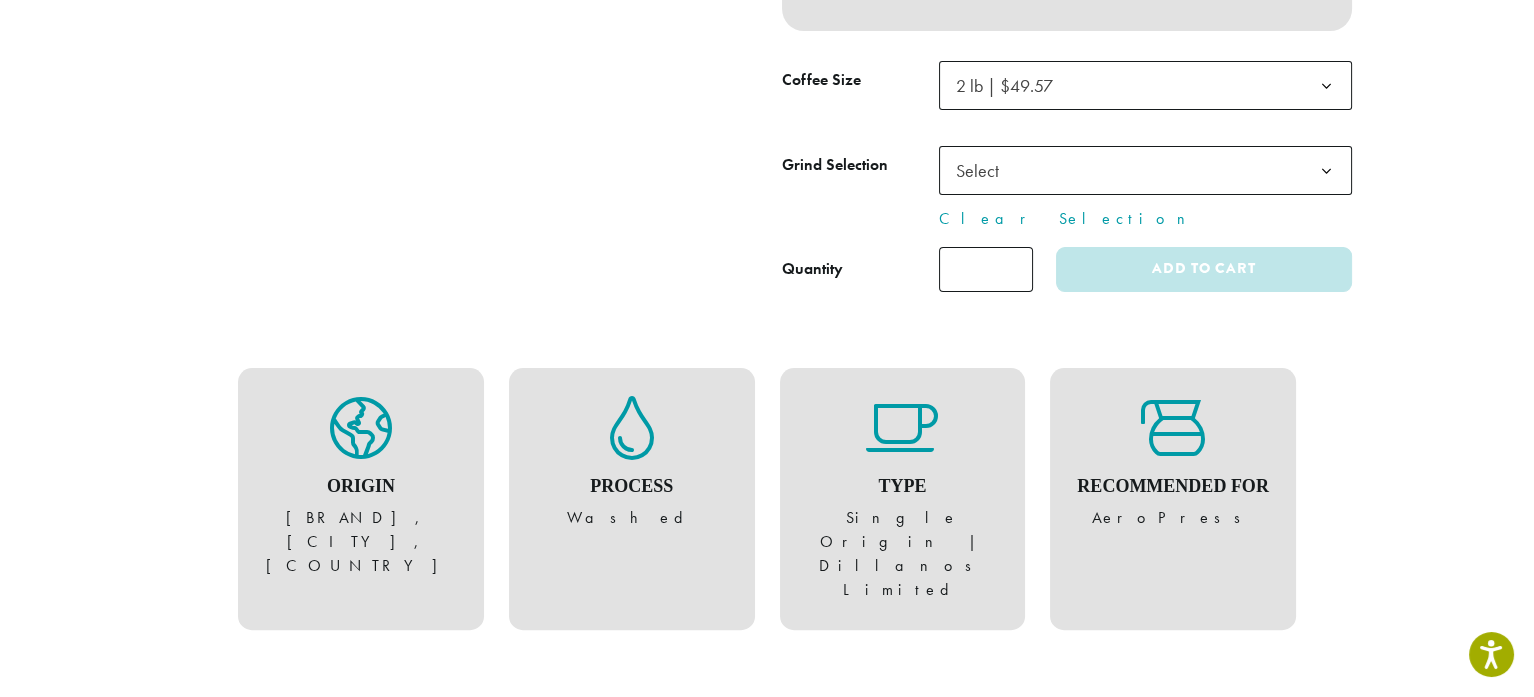 click on "Select" 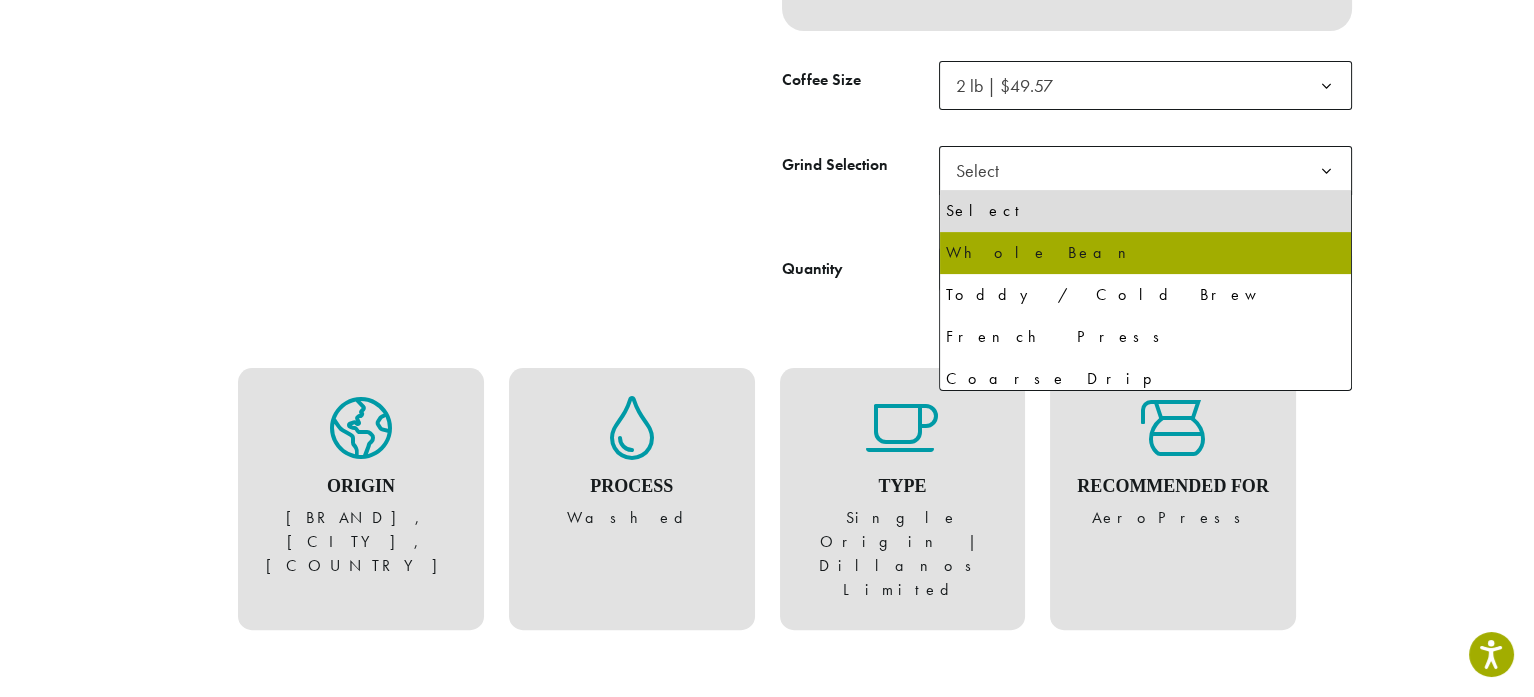 select on "**********" 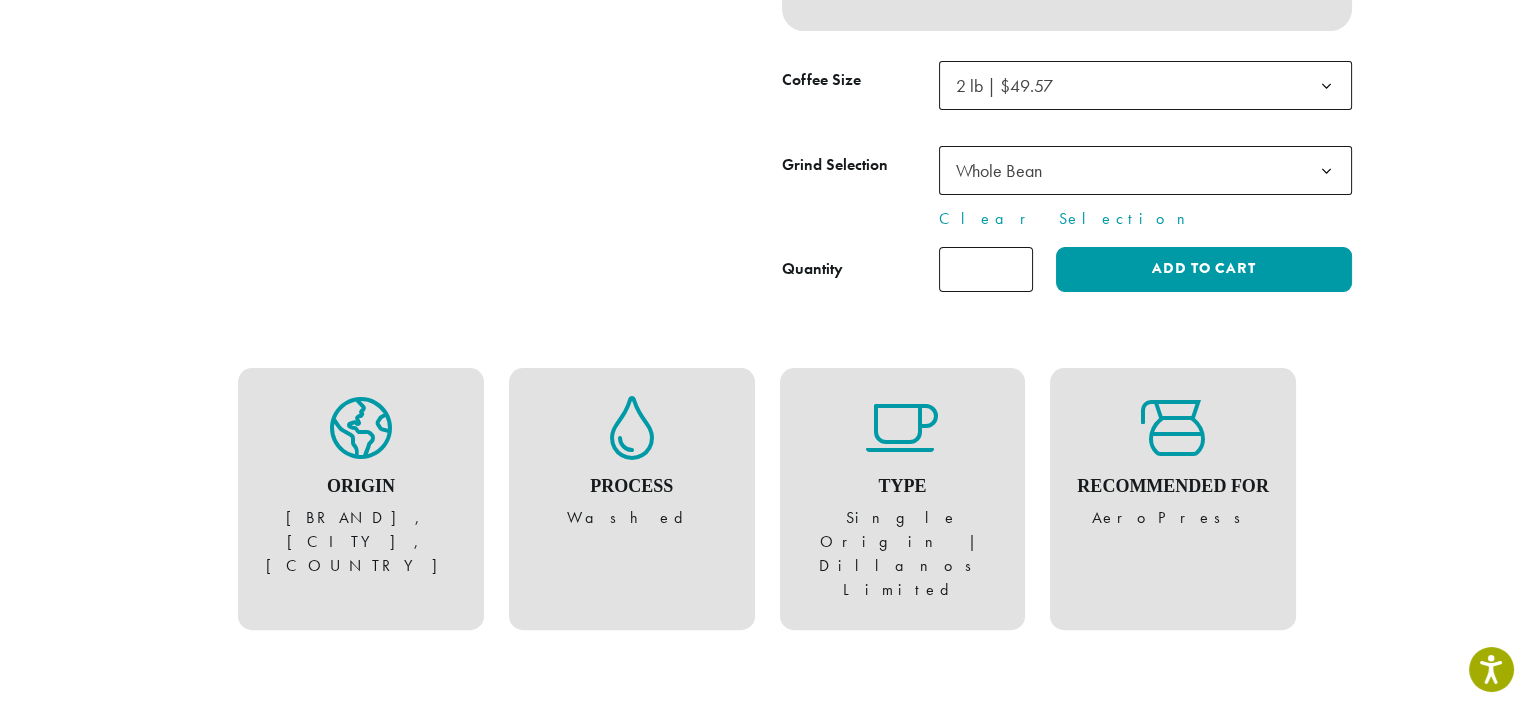 type on "*" 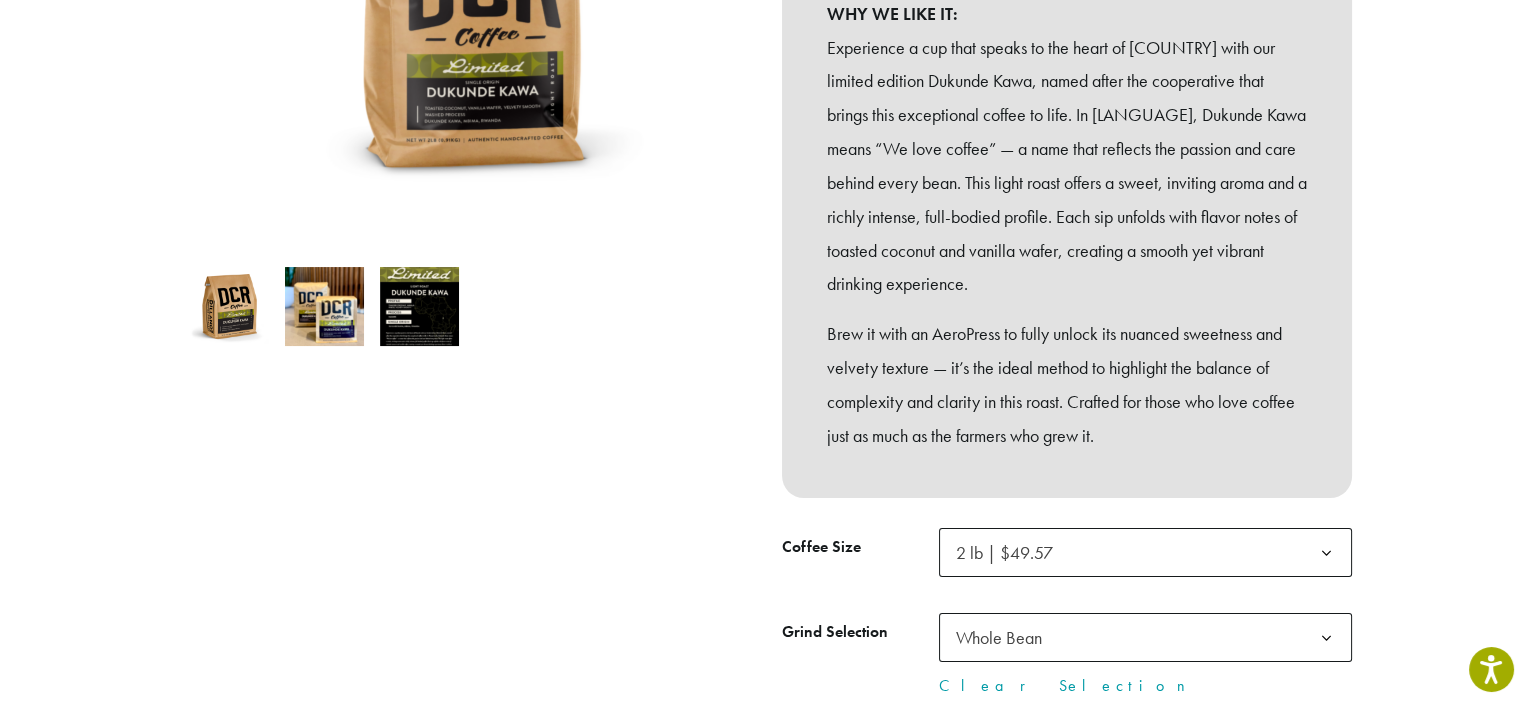 scroll, scrollTop: 933, scrollLeft: 0, axis: vertical 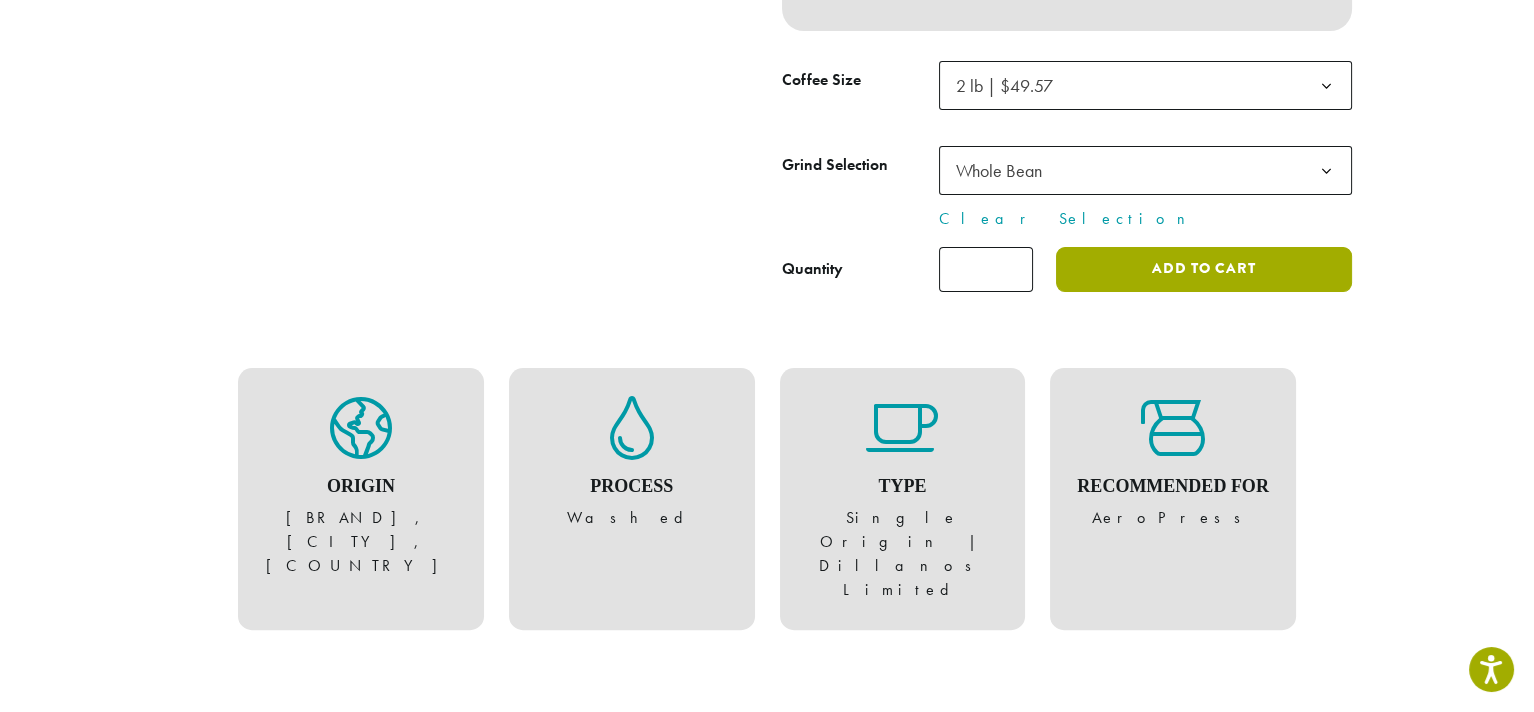 click on "Add to cart" 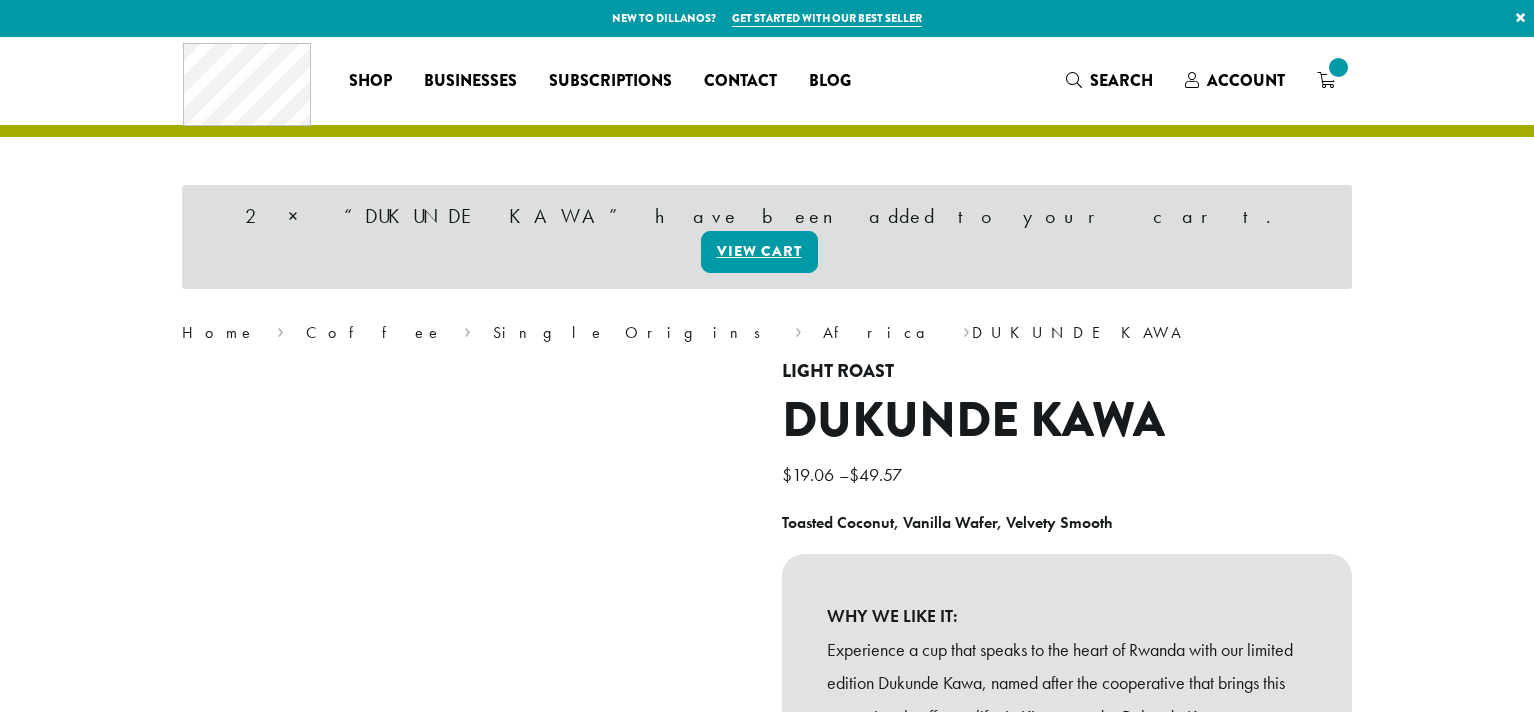 scroll, scrollTop: 0, scrollLeft: 0, axis: both 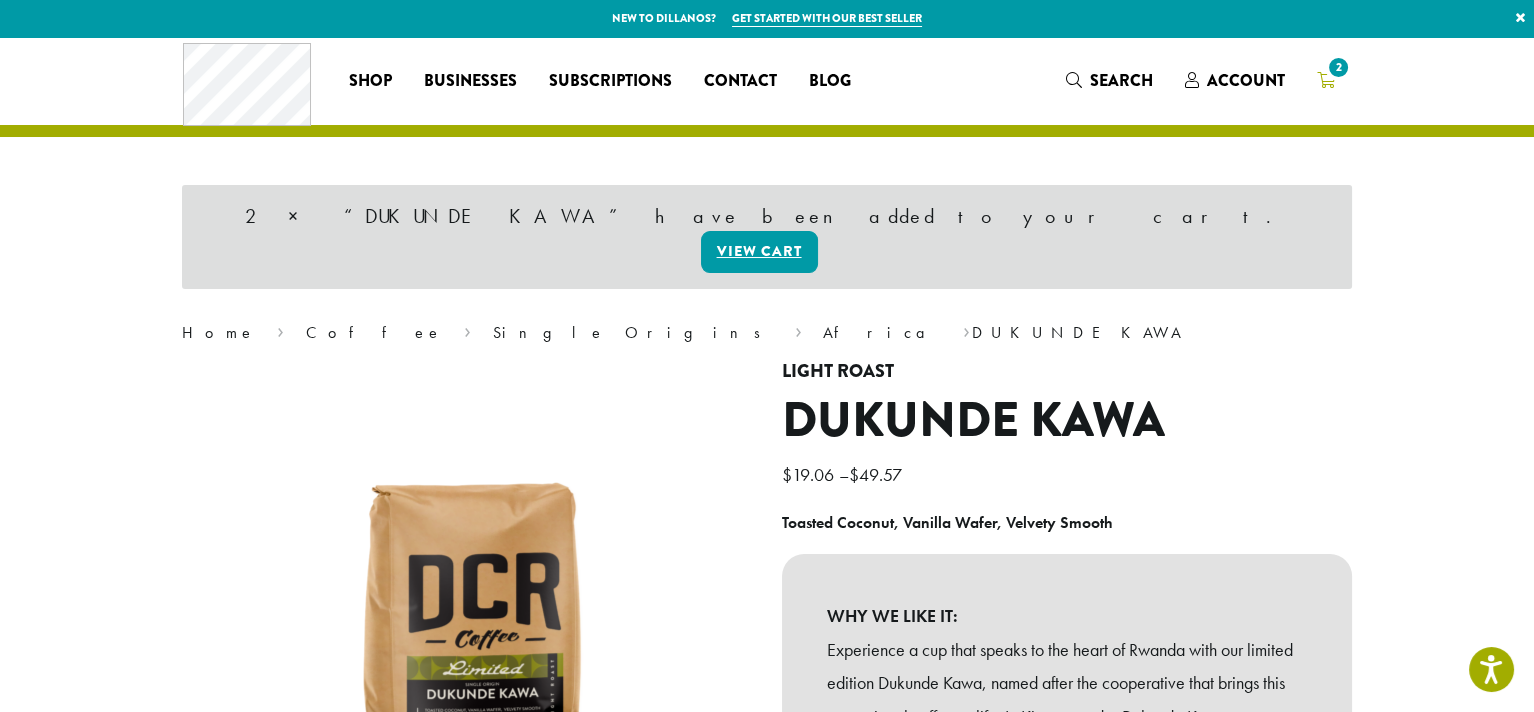 click on "2" at bounding box center [1326, 80] 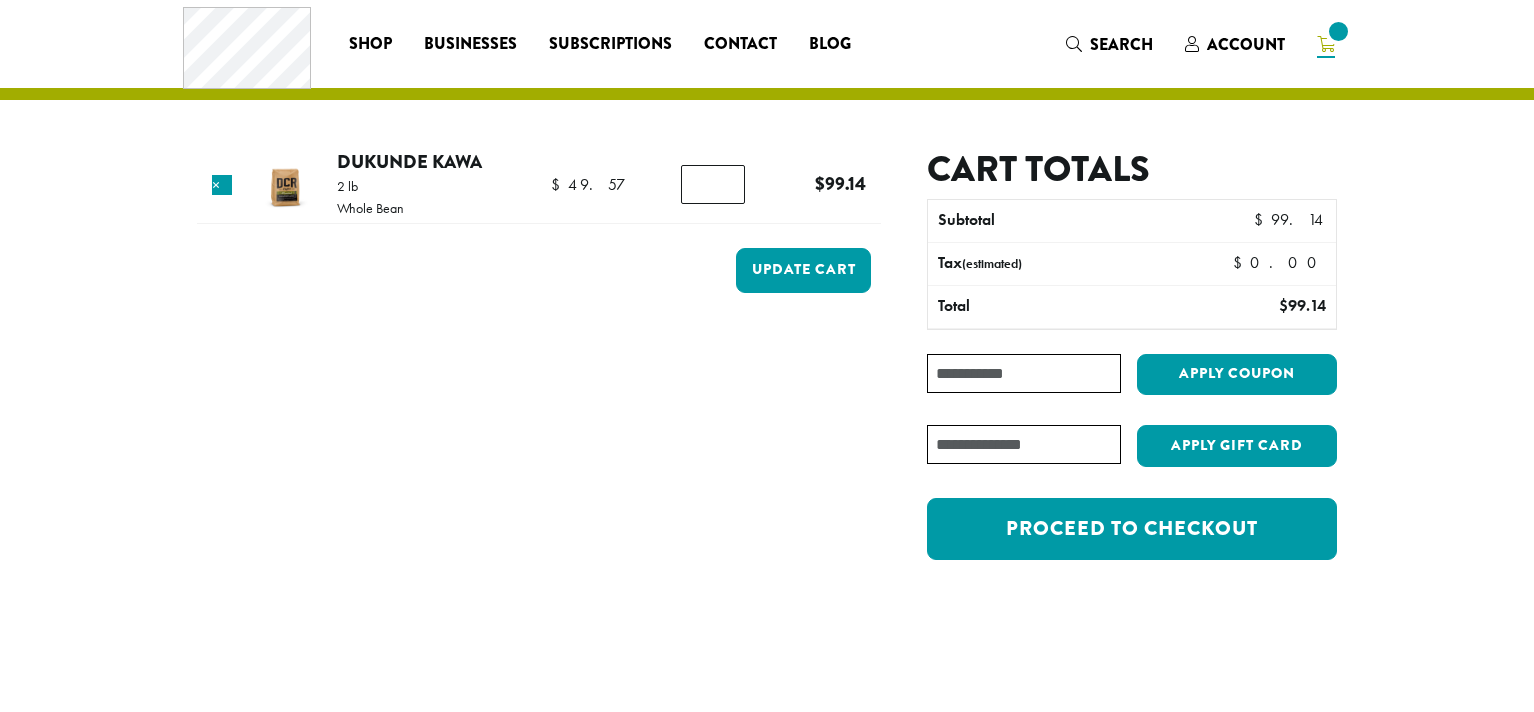 scroll, scrollTop: 0, scrollLeft: 0, axis: both 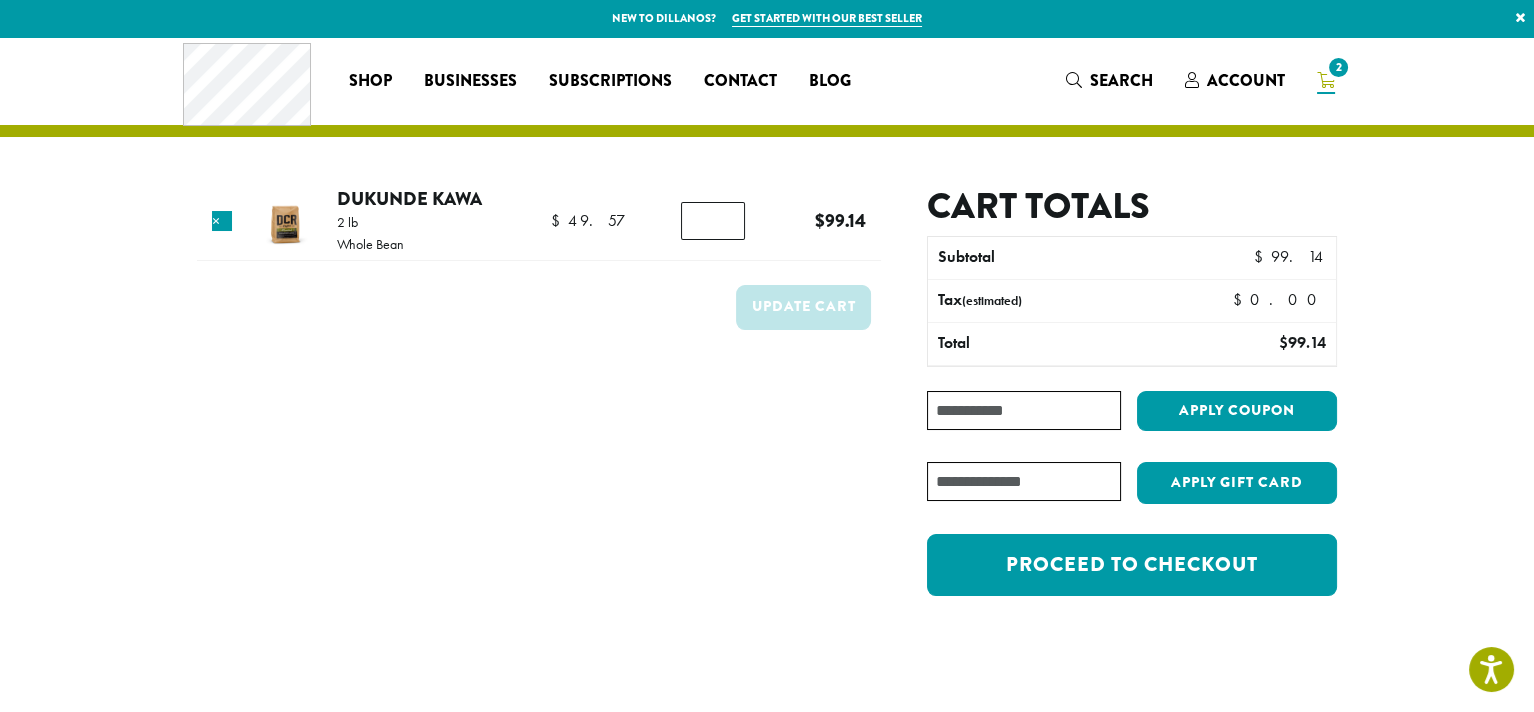 click on "Coupon:" at bounding box center (1024, 410) 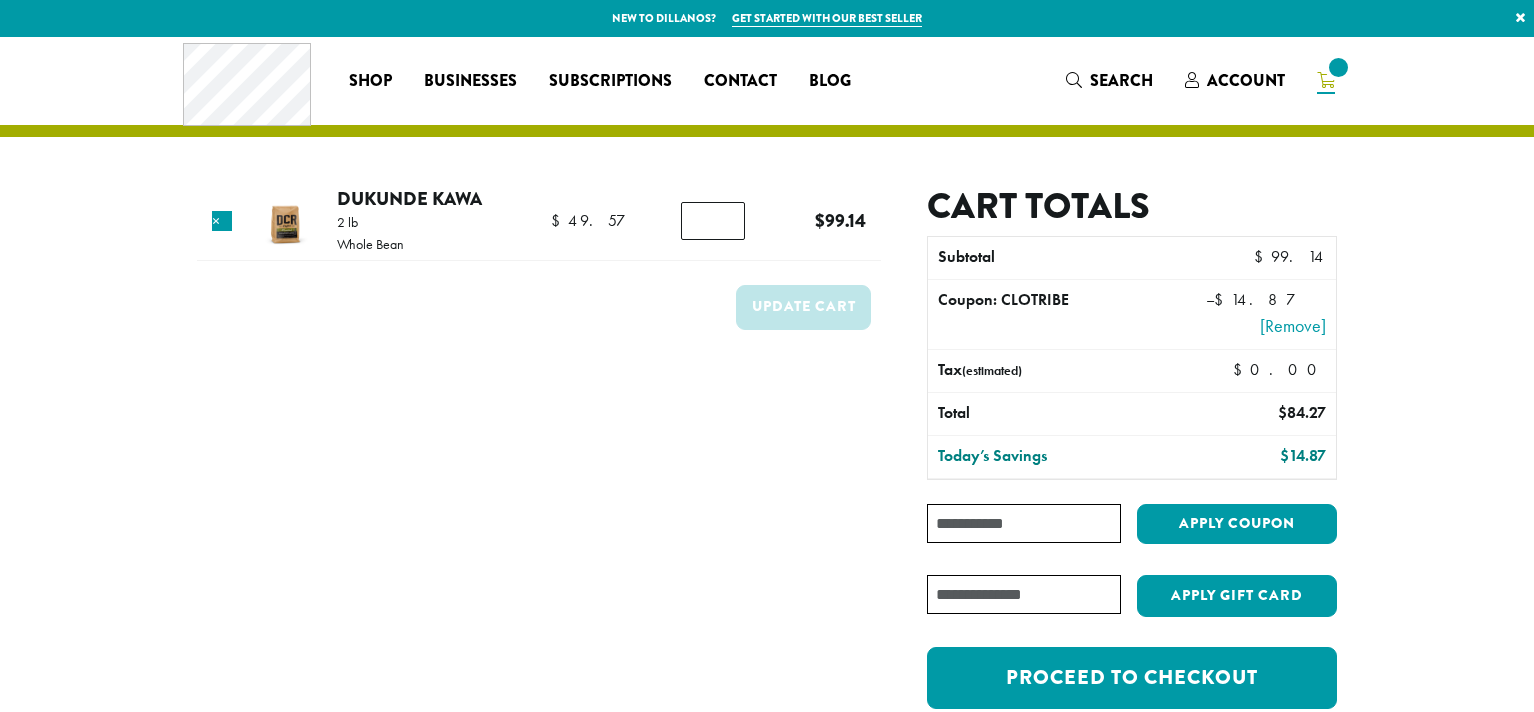 scroll, scrollTop: 0, scrollLeft: 0, axis: both 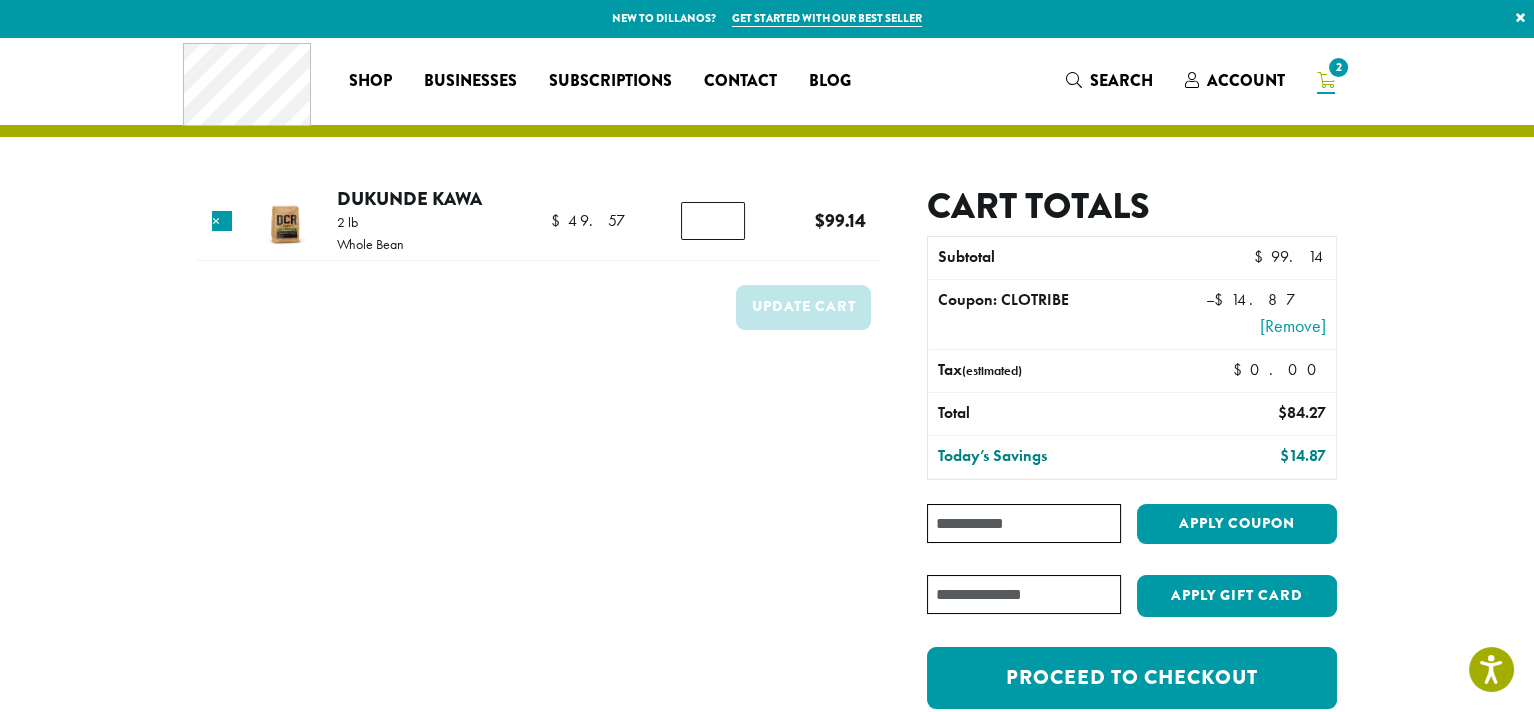 click at bounding box center (0, 1156) 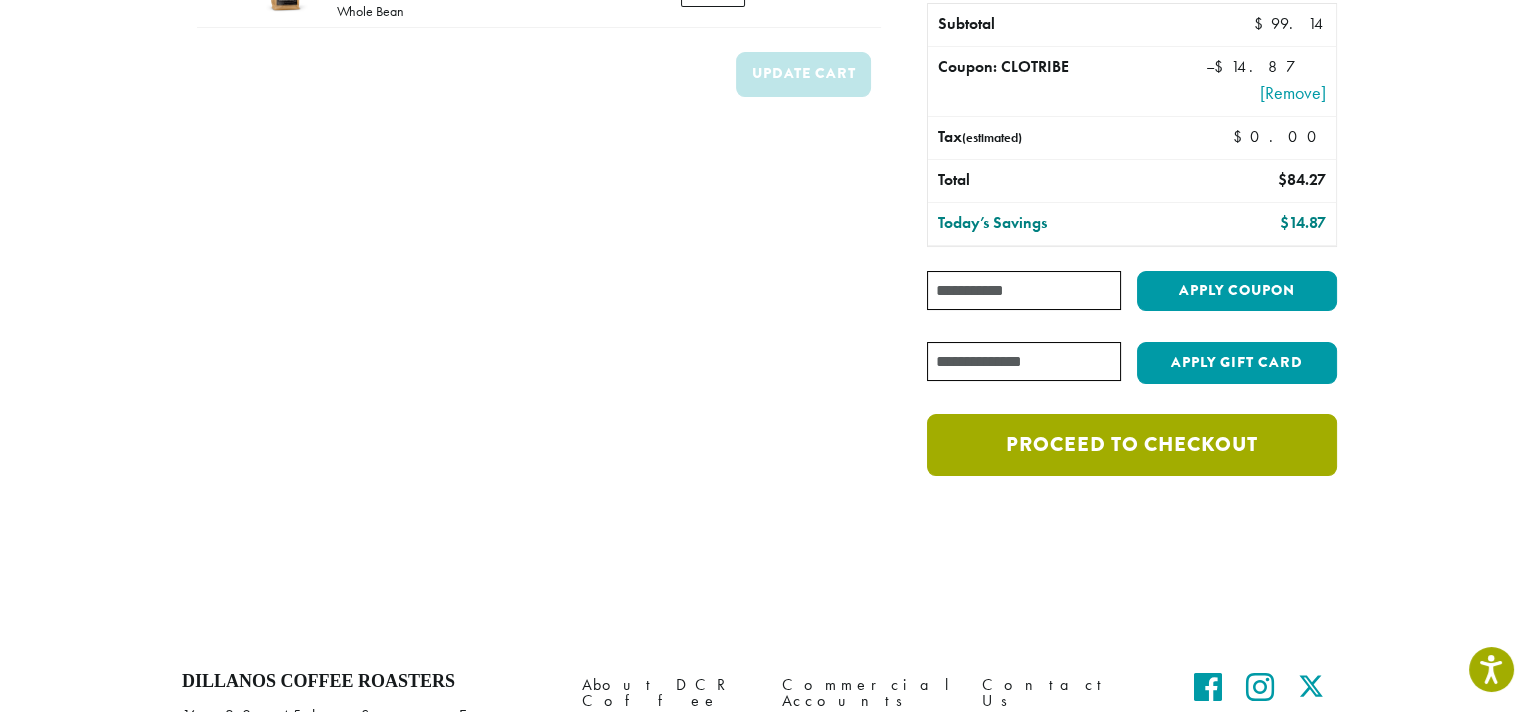 click on "Proceed to checkout" at bounding box center [1132, 445] 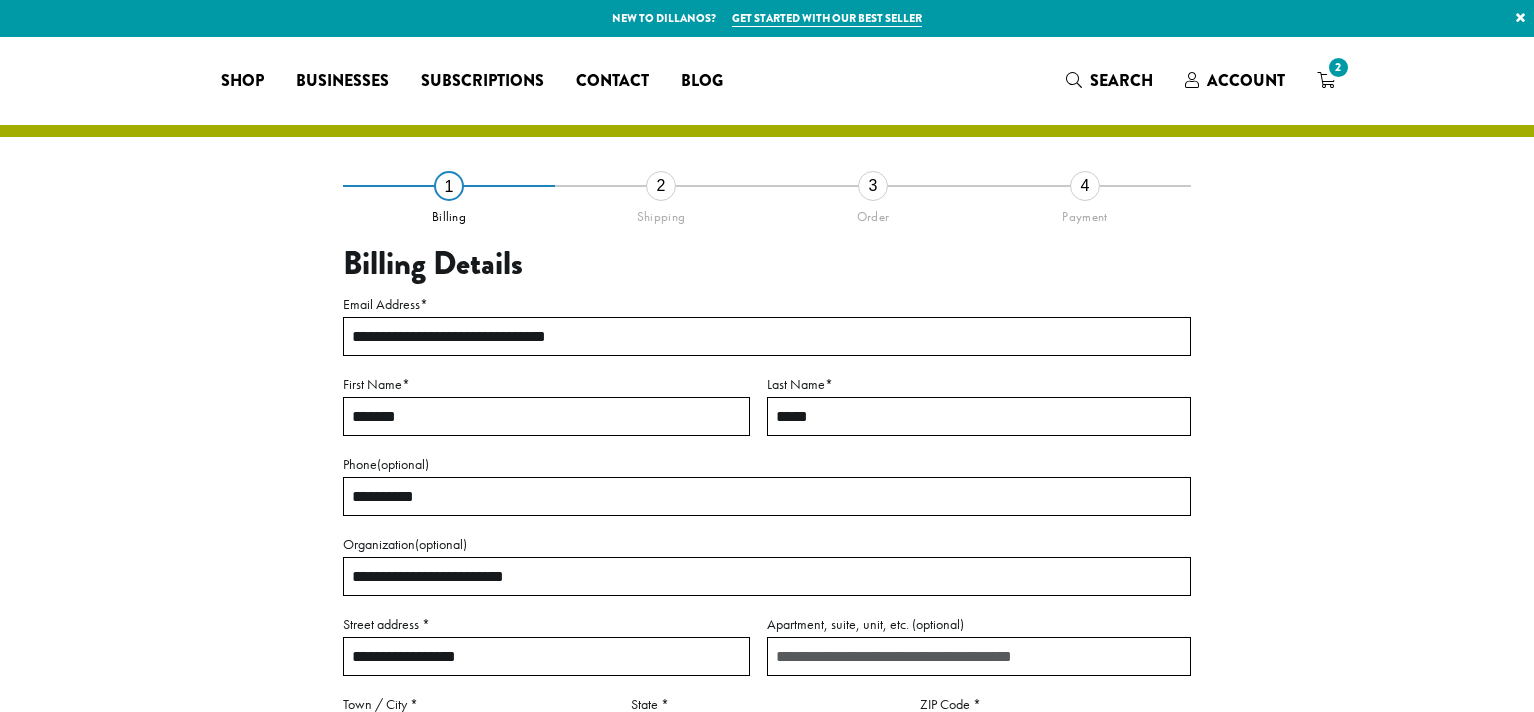 select on "**" 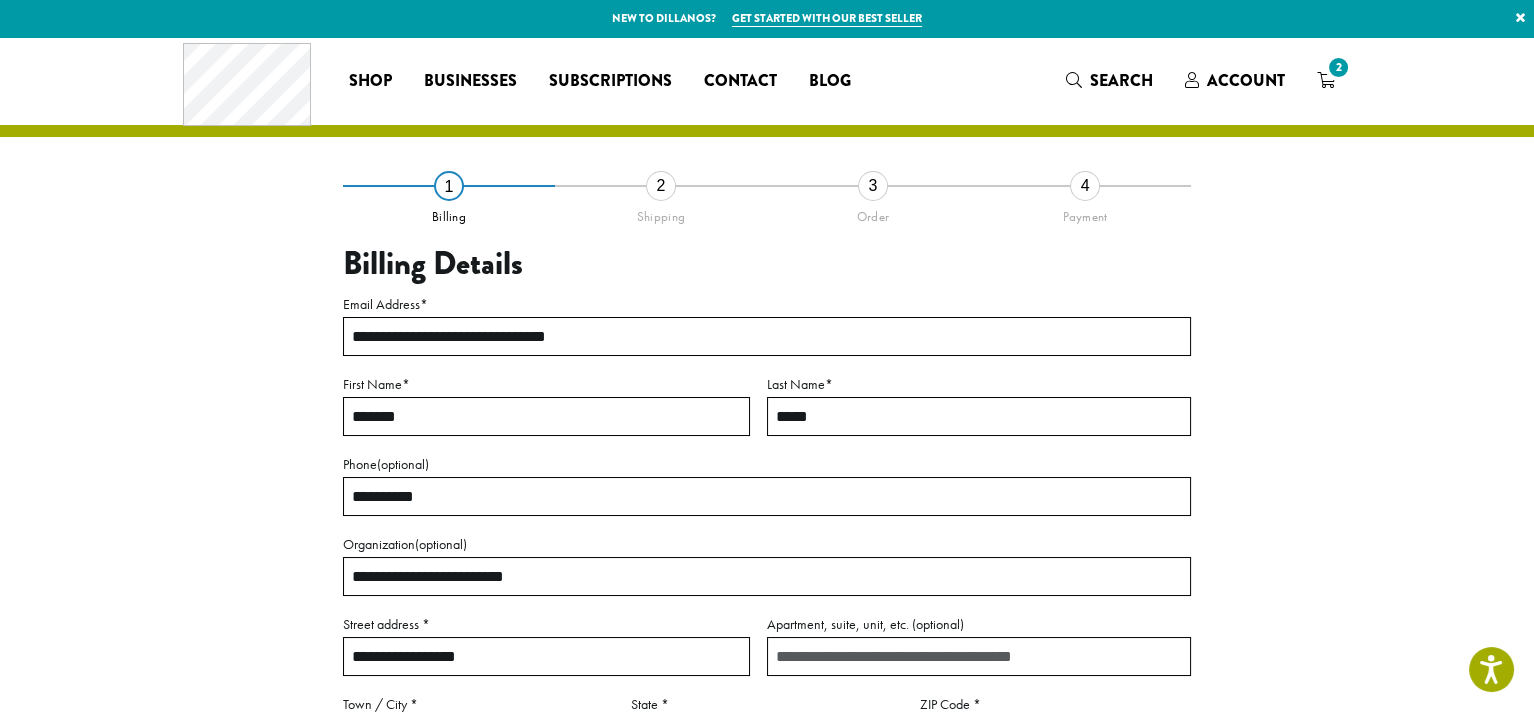 scroll, scrollTop: 0, scrollLeft: 0, axis: both 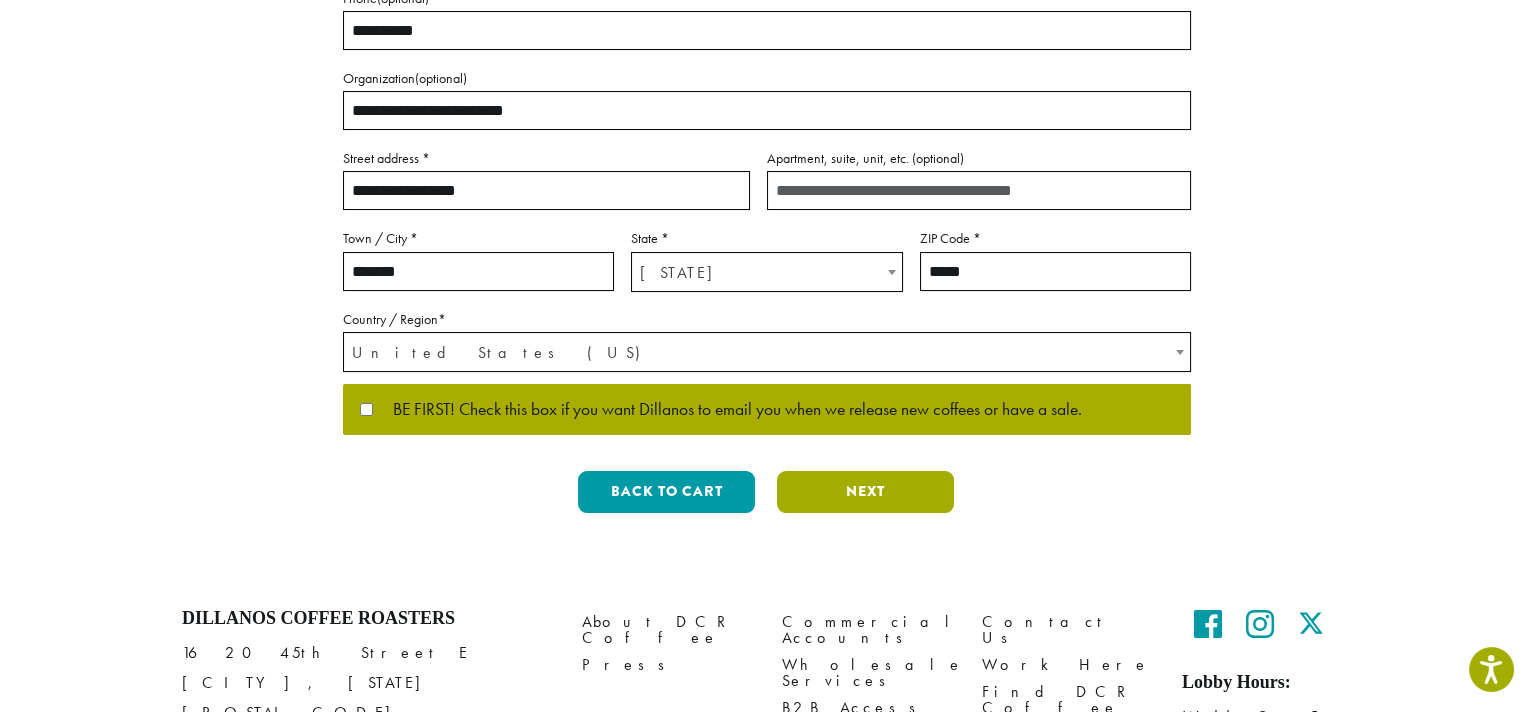 click on "Next" at bounding box center [865, 492] 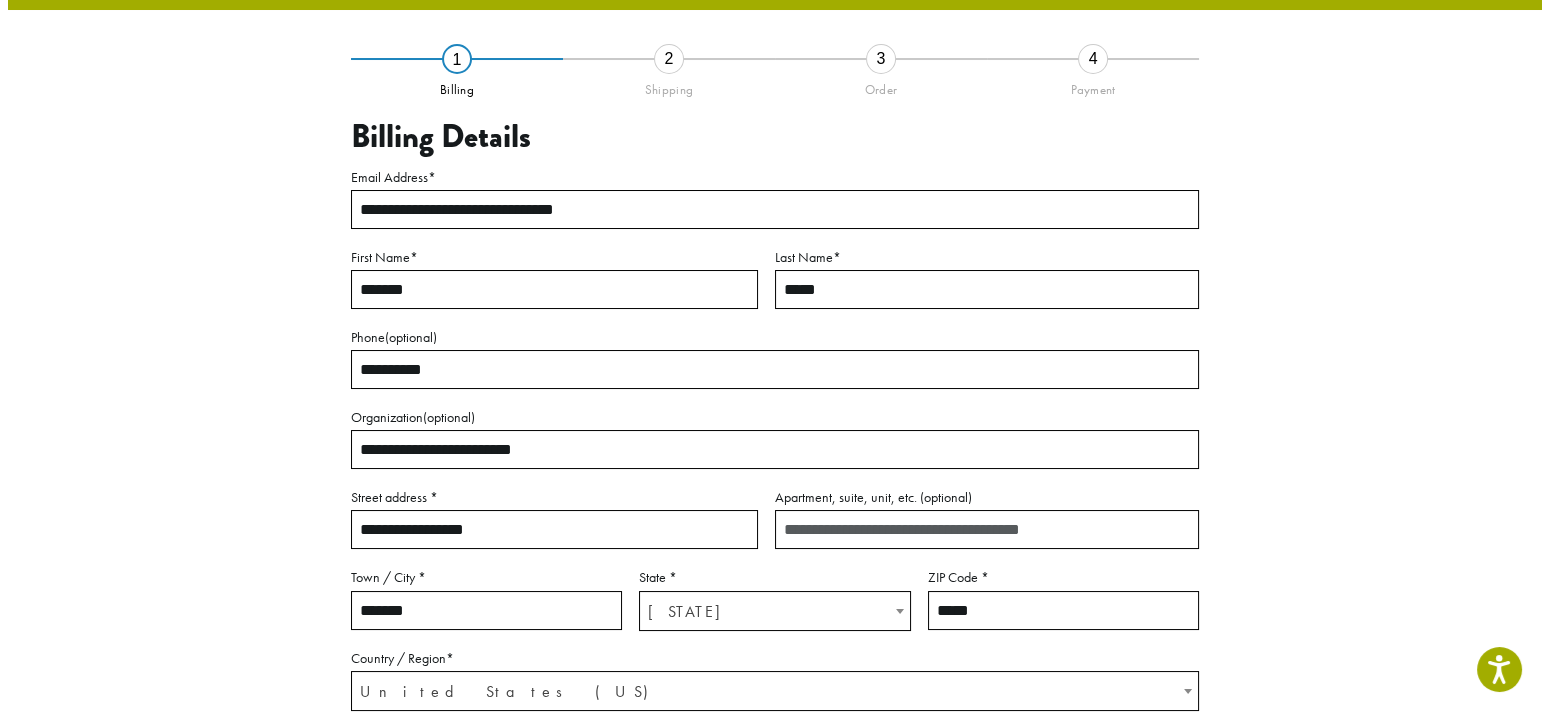 scroll, scrollTop: 114, scrollLeft: 0, axis: vertical 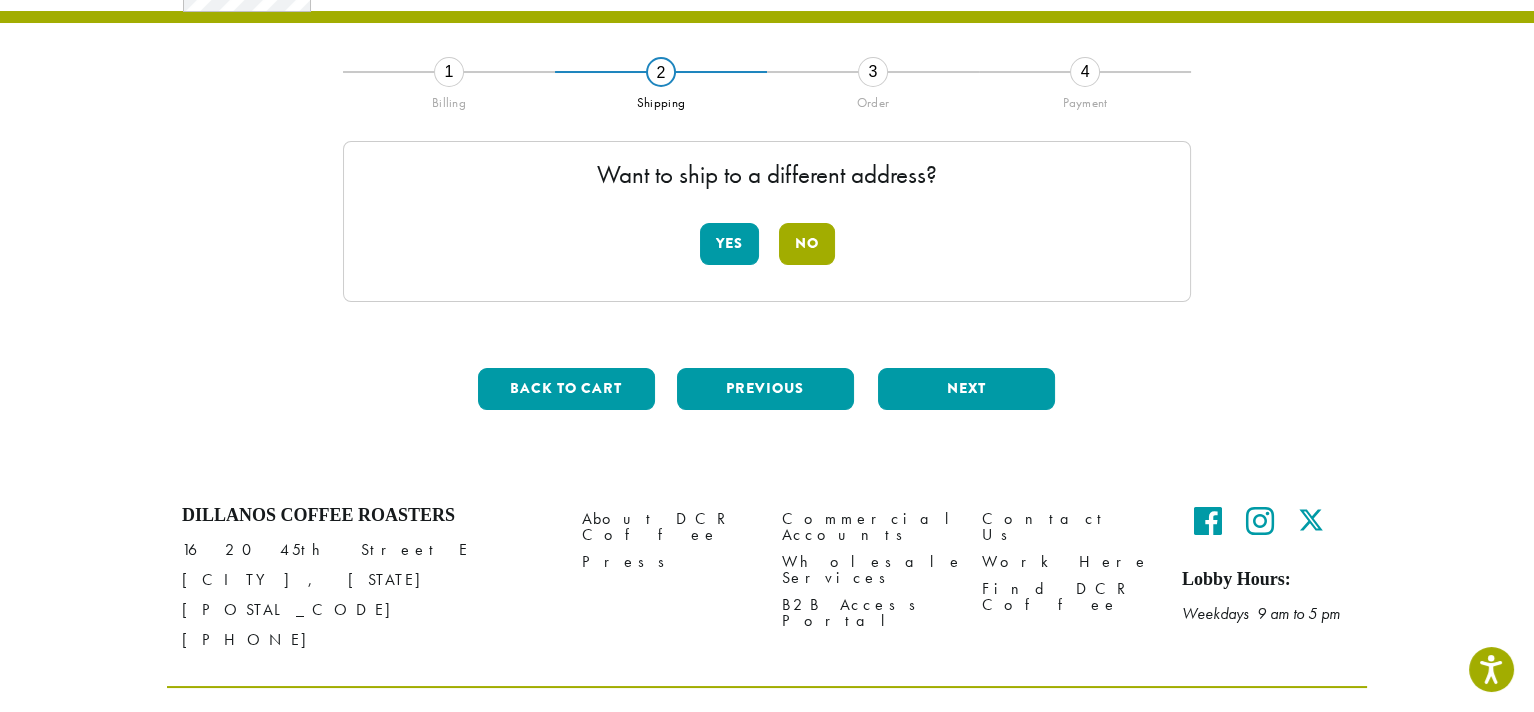 click on "No" at bounding box center (807, 244) 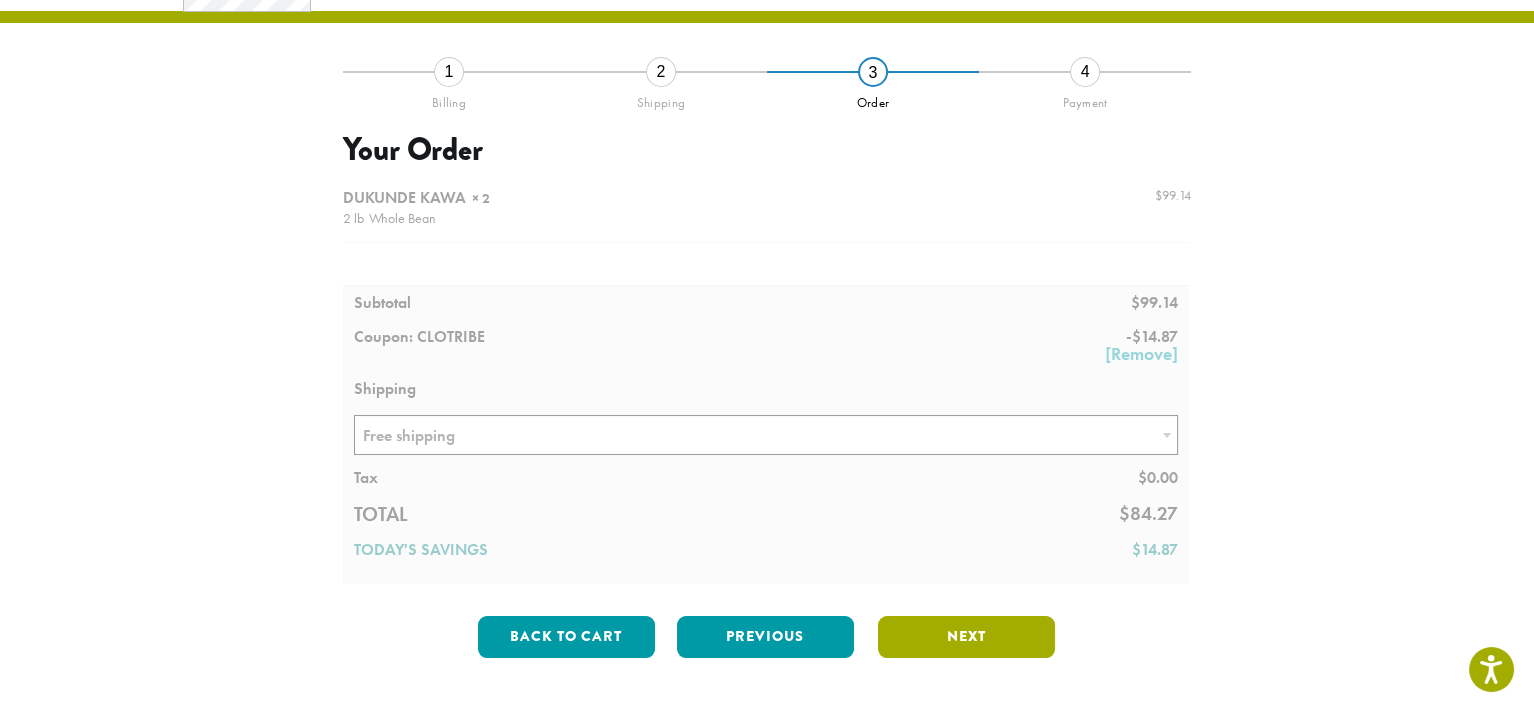 click on "Next" at bounding box center (966, 637) 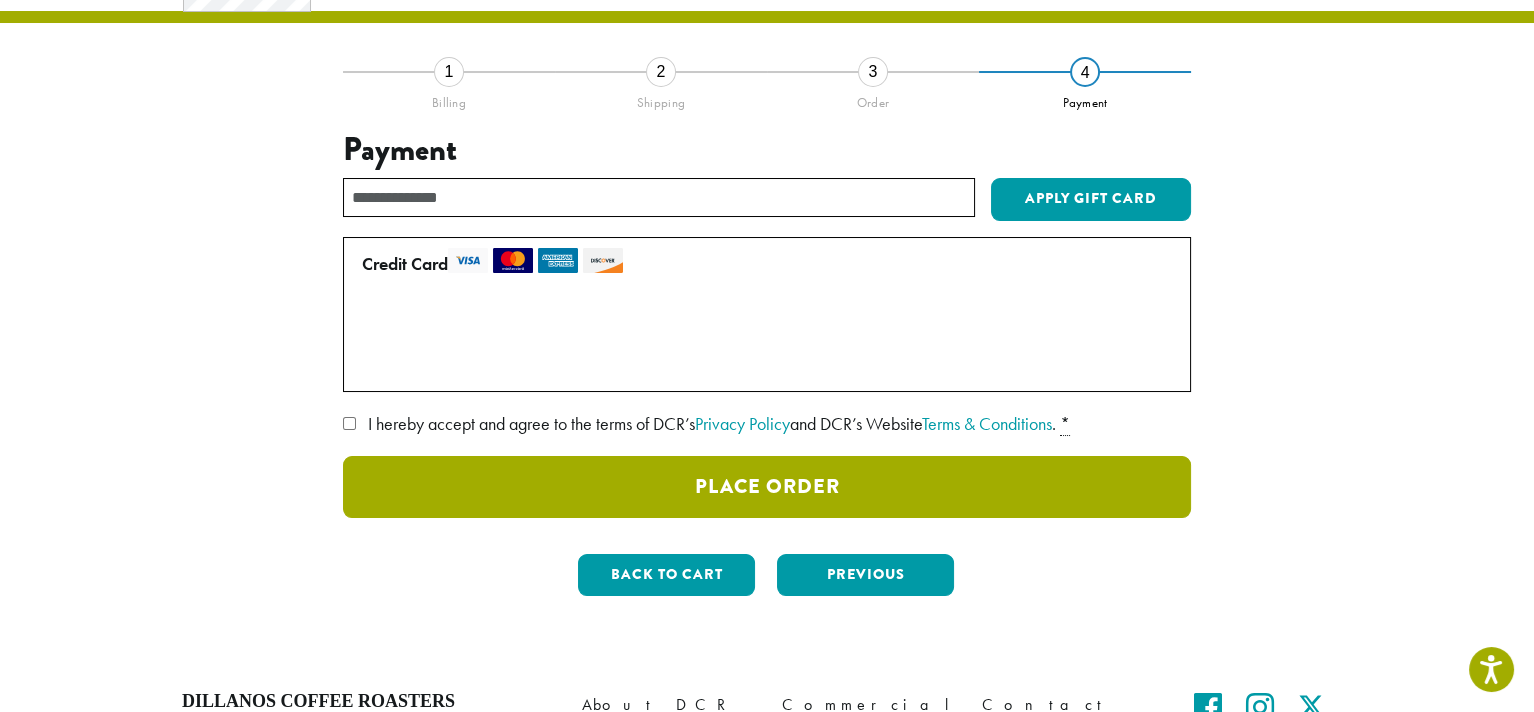 click on "Place Order" at bounding box center [767, 487] 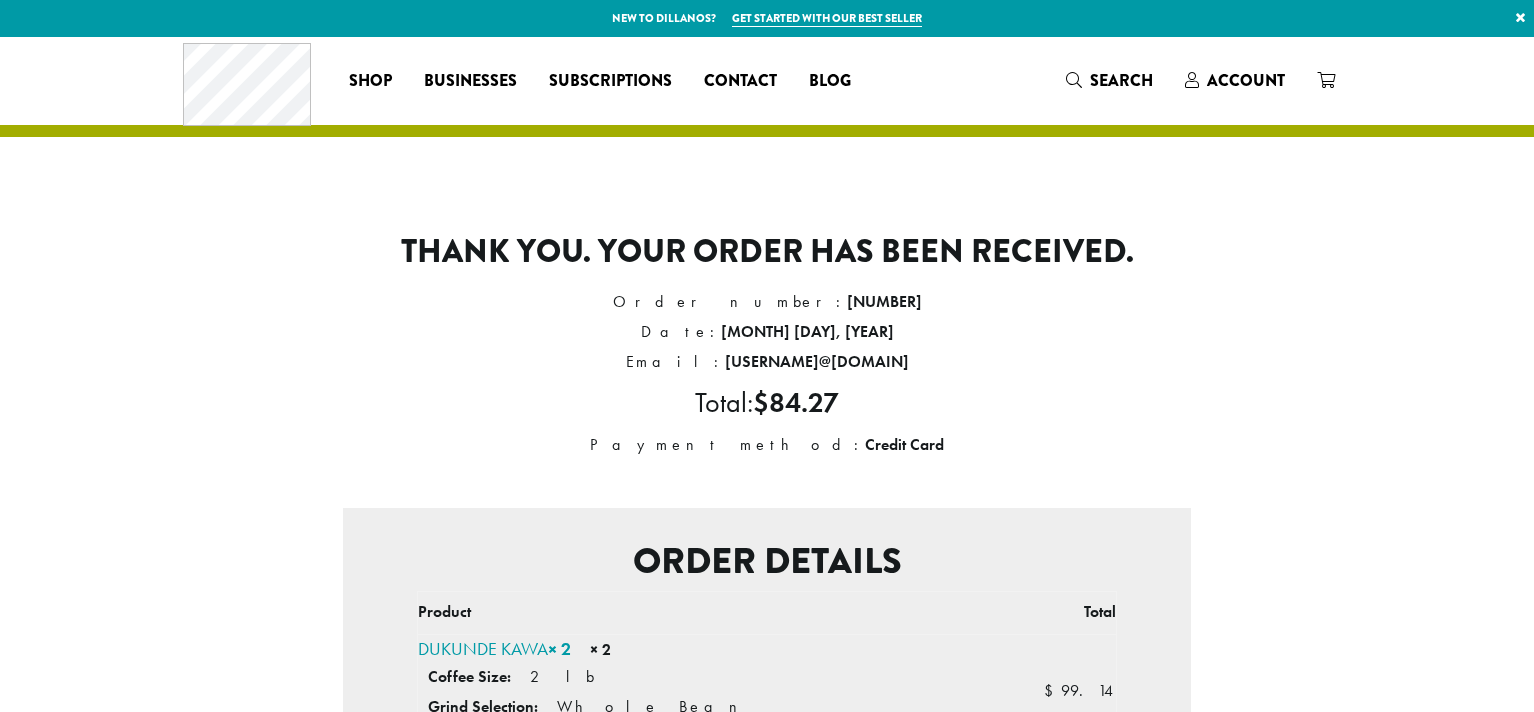 scroll, scrollTop: 0, scrollLeft: 0, axis: both 